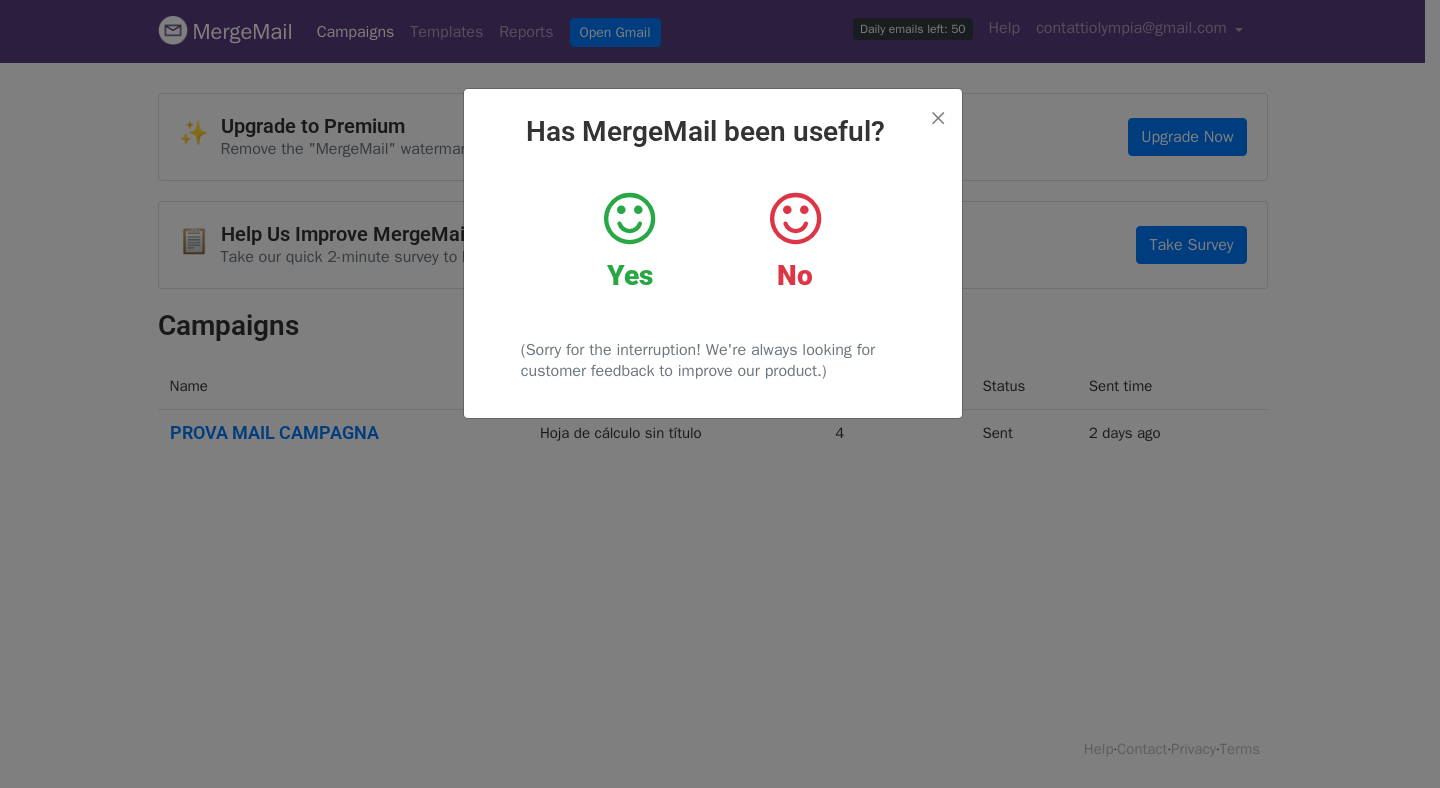scroll, scrollTop: 0, scrollLeft: 0, axis: both 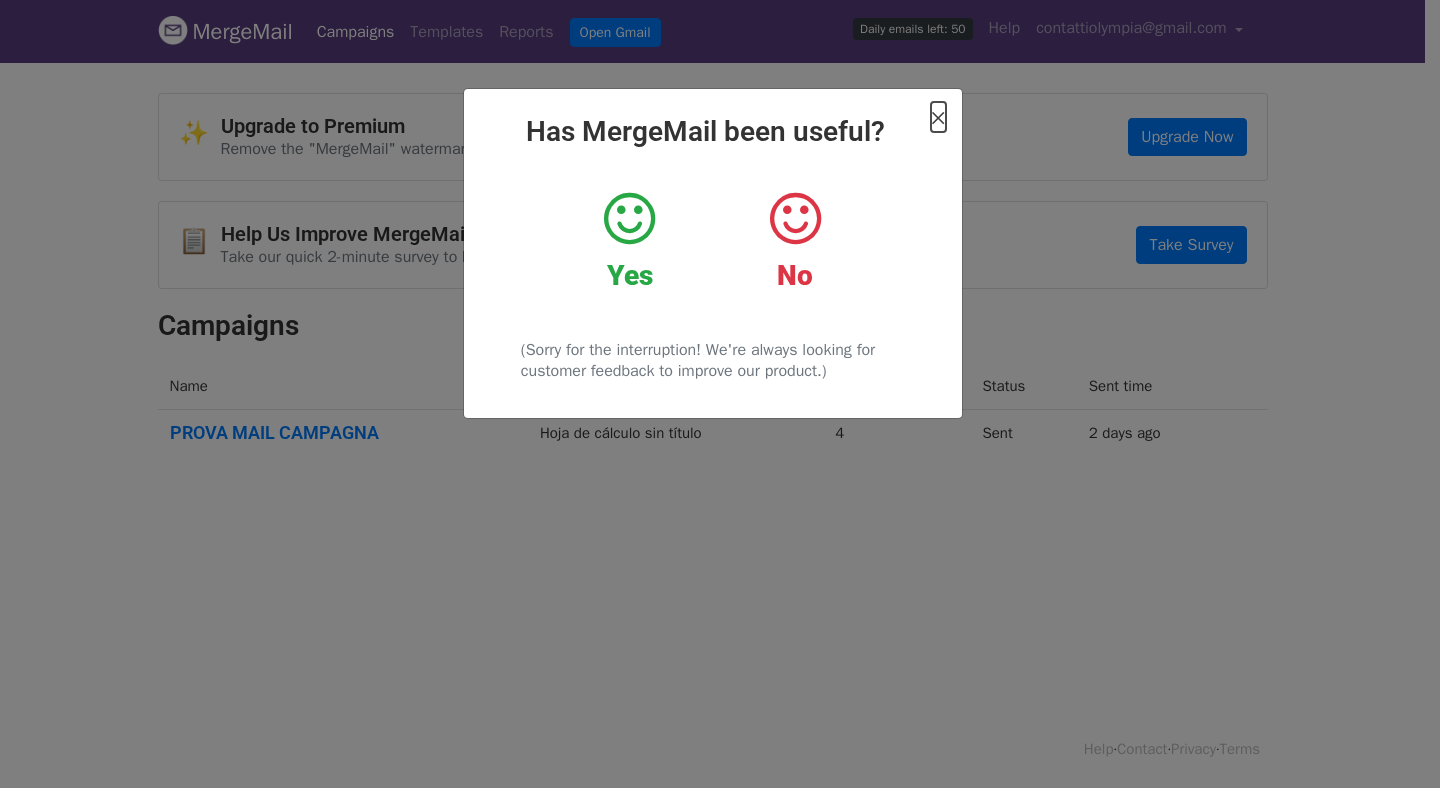 click on "×" at bounding box center (938, 117) 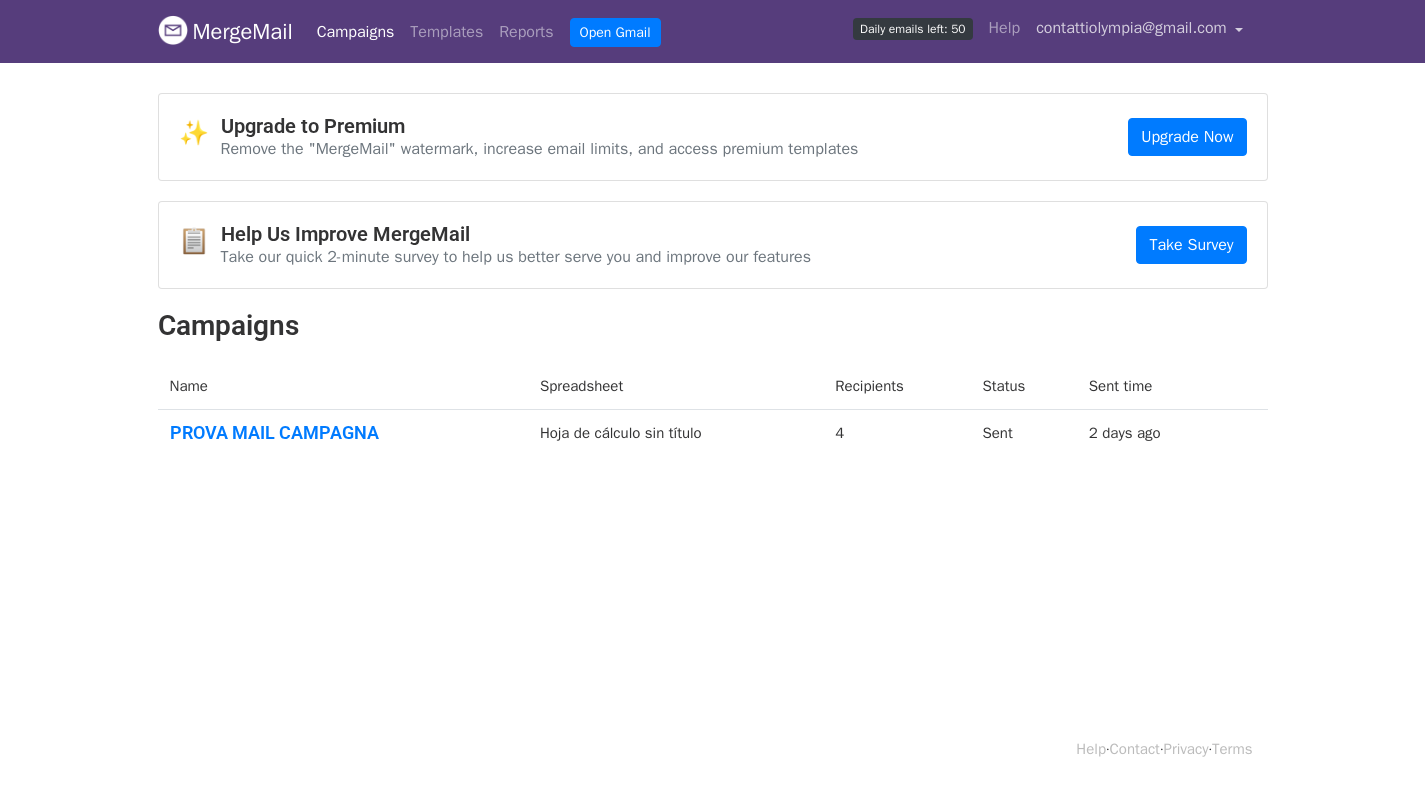 click on "contattiolympia@gmail.com" at bounding box center [1139, 31] 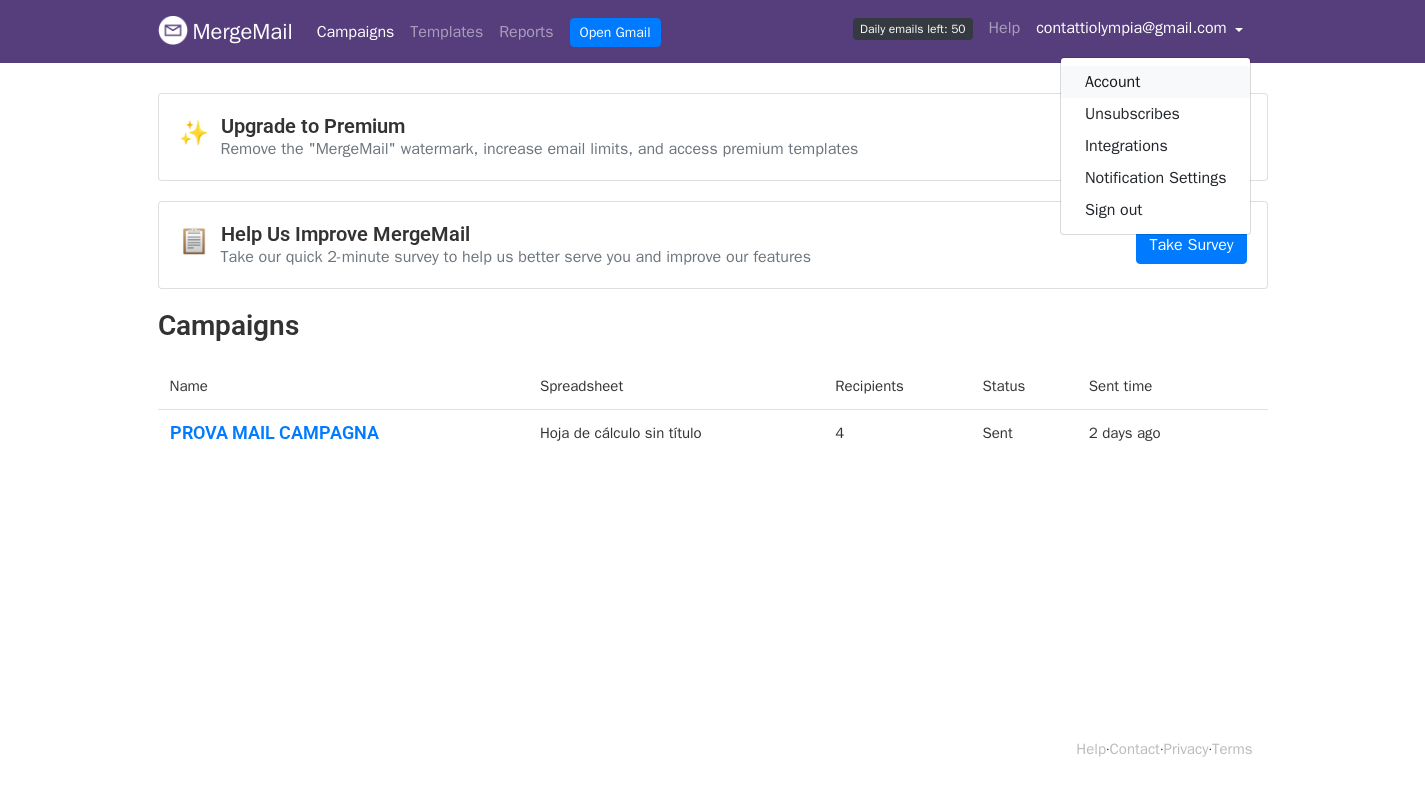 click on "Account" at bounding box center [1156, 82] 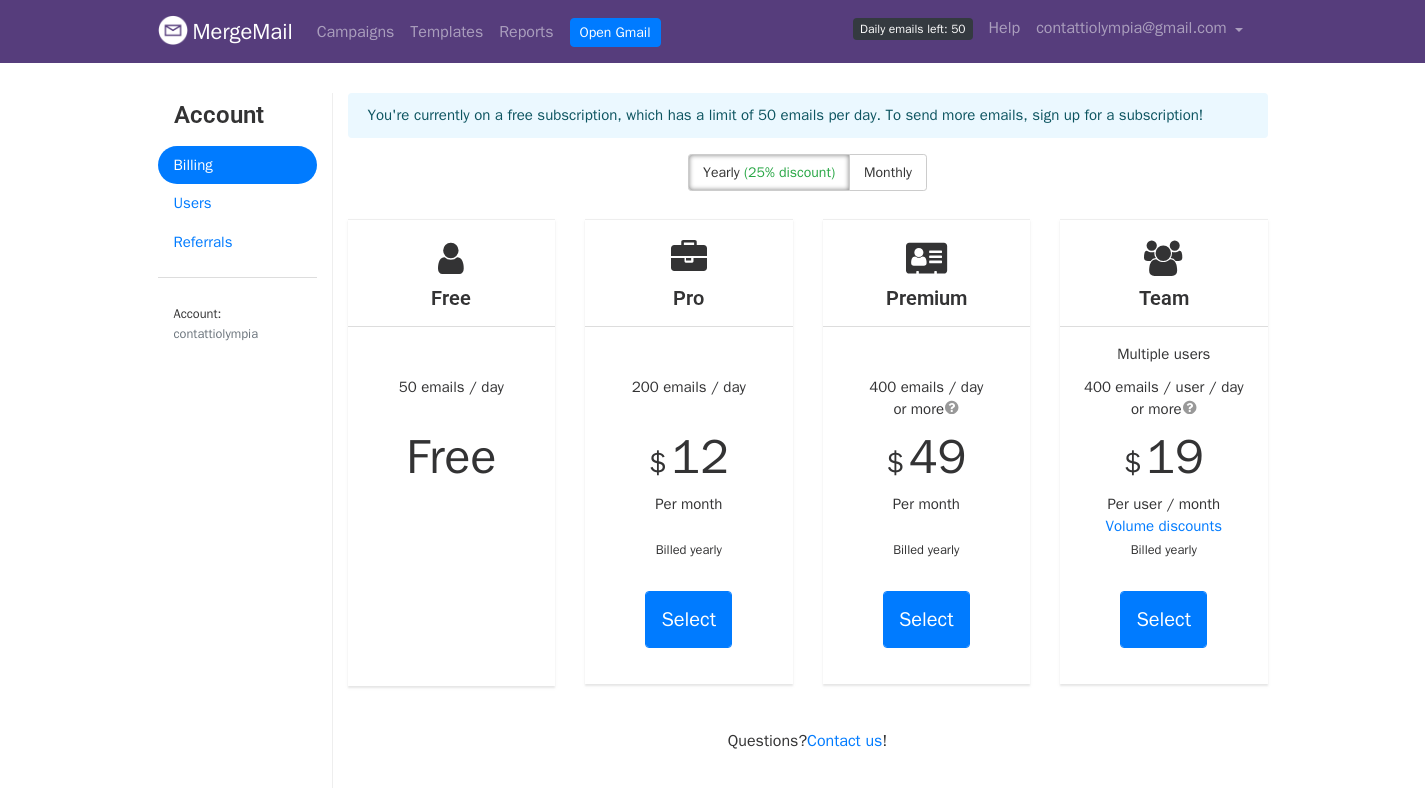scroll, scrollTop: 0, scrollLeft: 0, axis: both 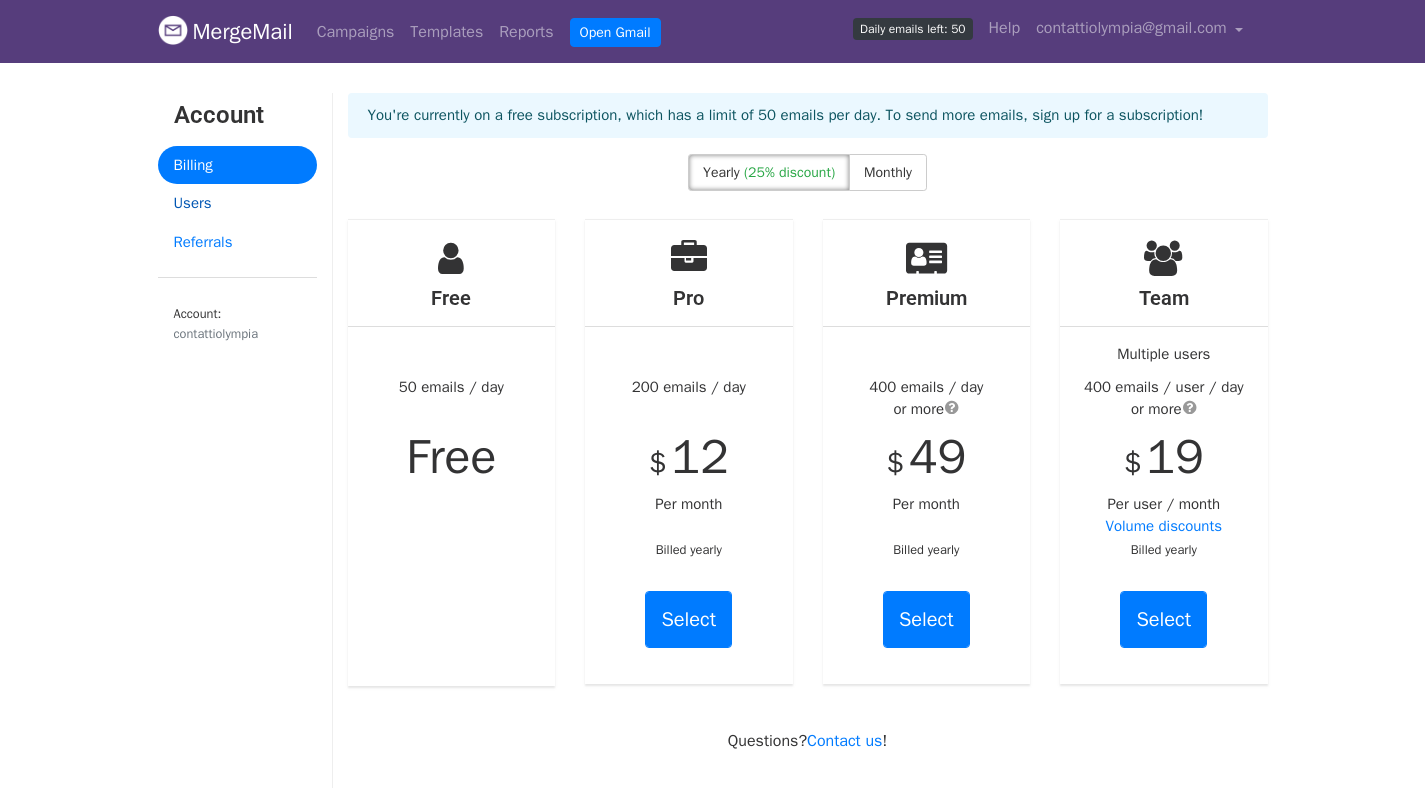 click on "Users" at bounding box center [237, 203] 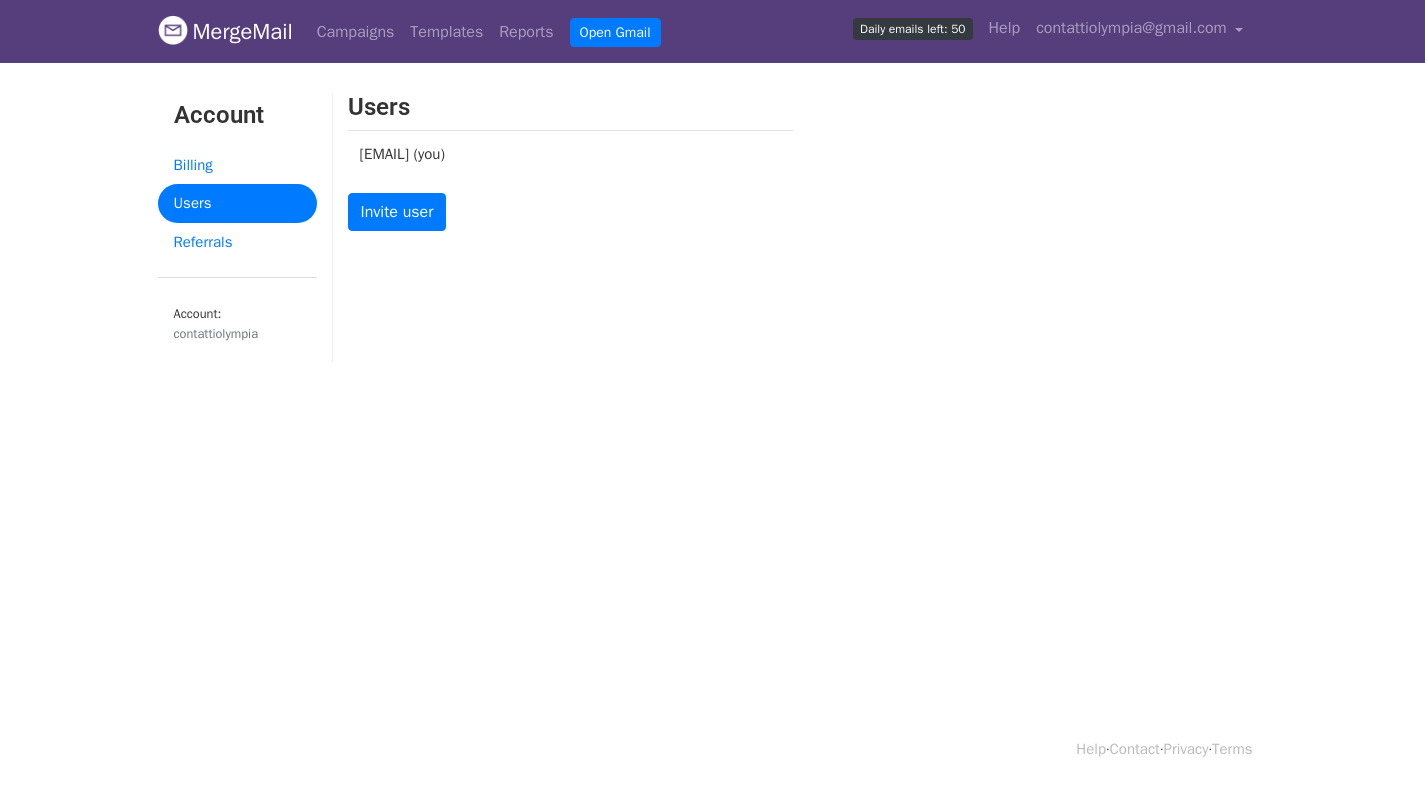 scroll, scrollTop: 0, scrollLeft: 0, axis: both 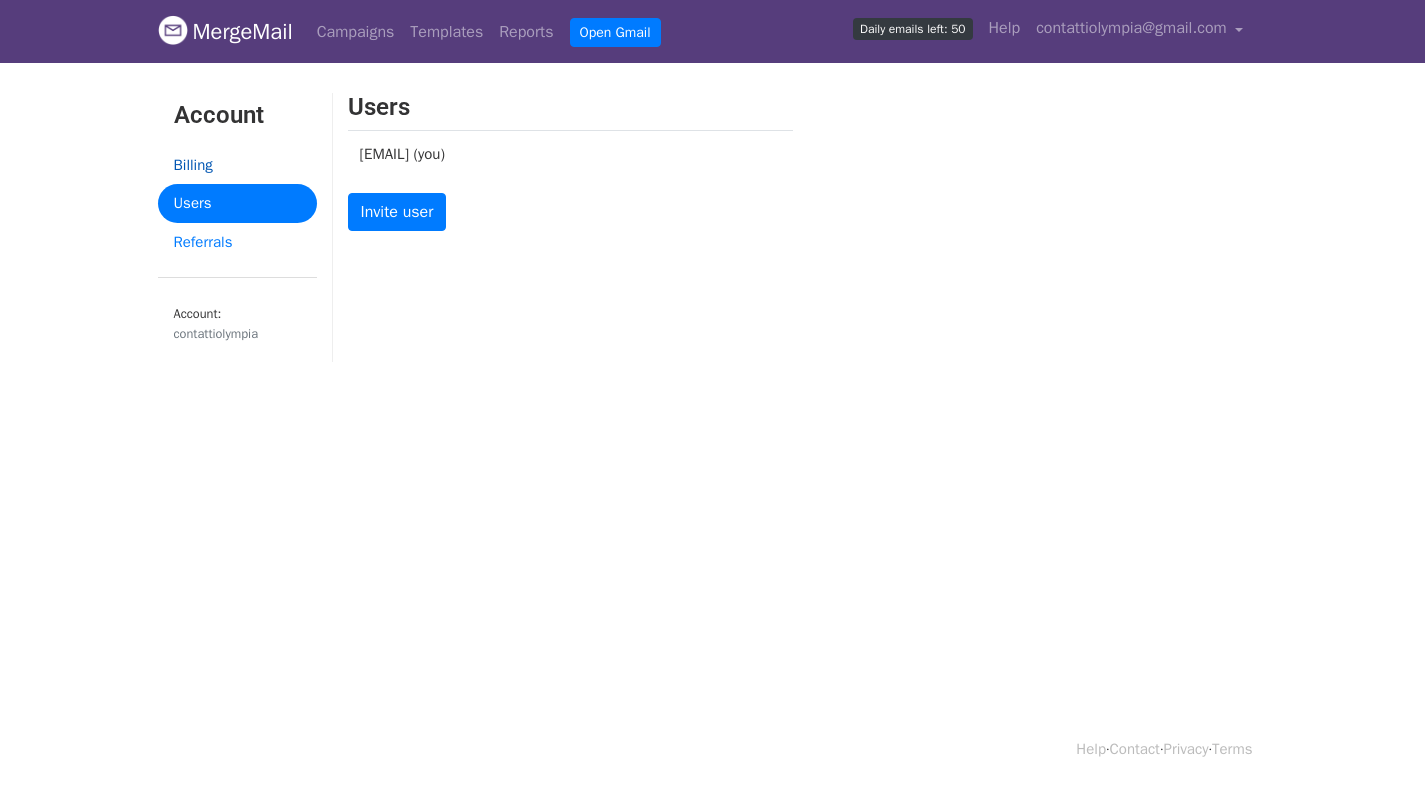 click on "Billing" at bounding box center [237, 165] 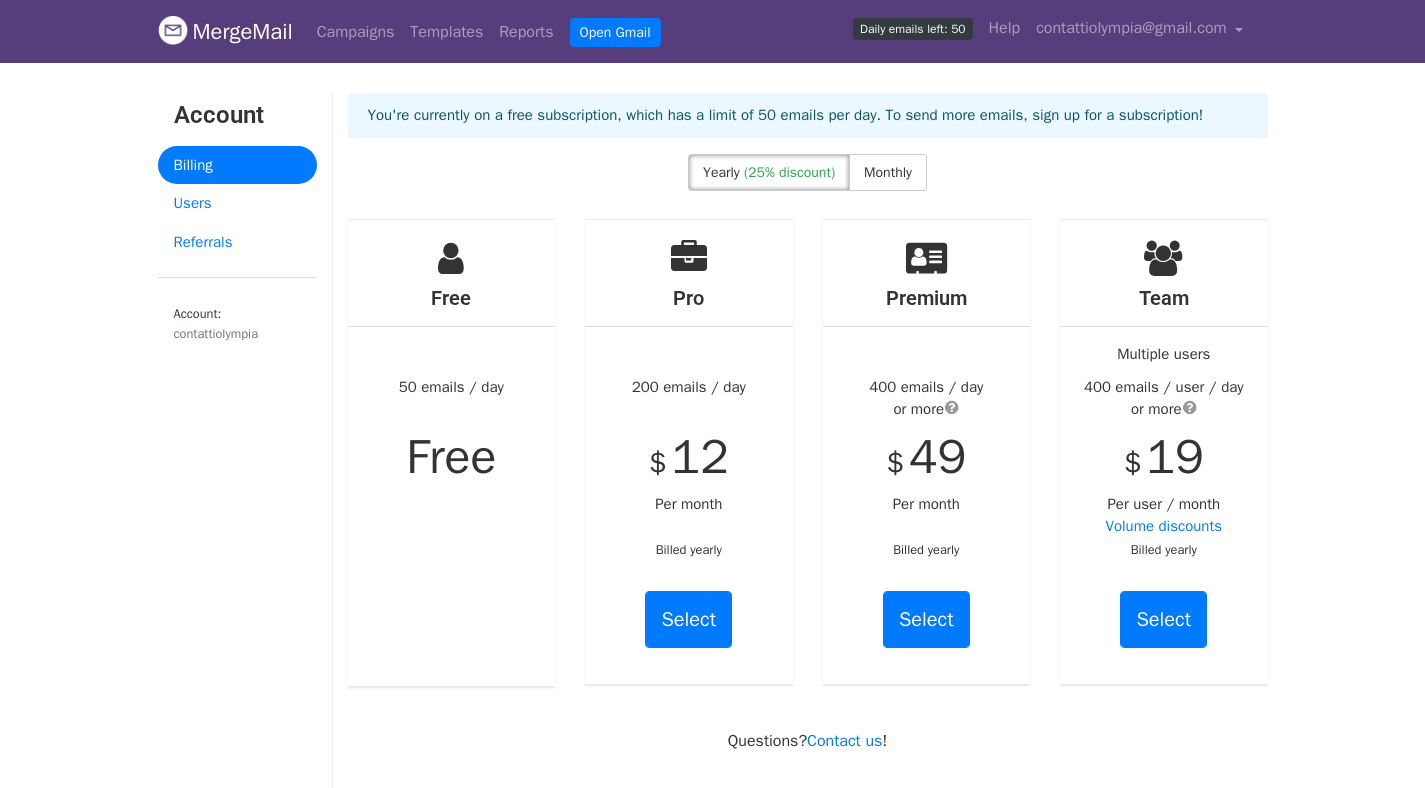 scroll, scrollTop: 0, scrollLeft: 0, axis: both 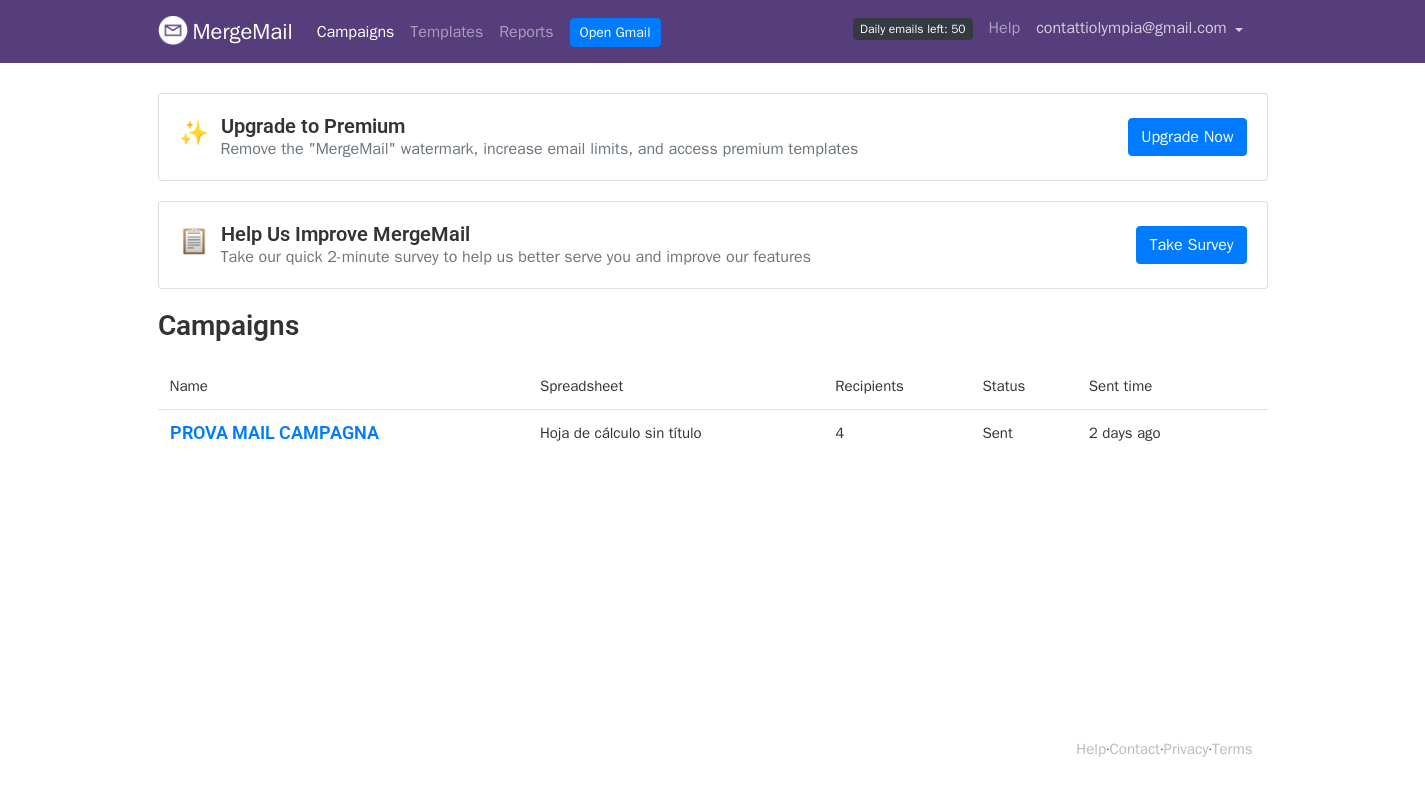 click on "contattiolympia@gmail.com" at bounding box center (1139, 31) 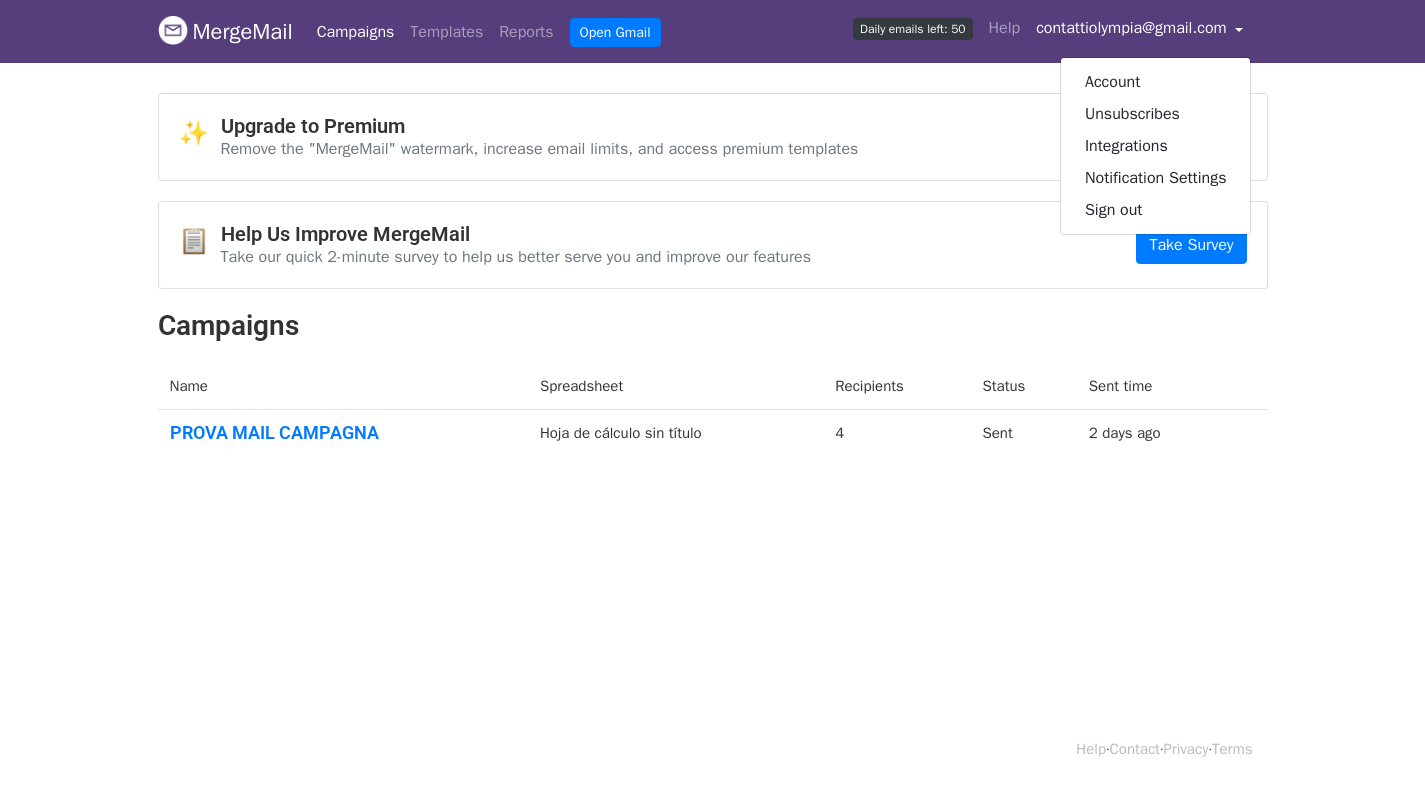 click on "MergeMail
Campaigns
Templates
Reports
Open Gmail
Daily emails left: 50
Help
contattiolympia@gmail.com
Account
Unsubscribes
Integrations
Notification Settings
Sign out
New Features
You're all caught up!
Scheduled Campaigns
Schedule your emails to be sent later.
Read more
Account Reports
View reports across all of your campaigns to find highly-engaged recipients and to see which templates and campaigns have the most clicks and opens.
Read more
View my reports
Template Editor
Create beautiful emails using our powerful template editor.
Read more
View my templates
✨
Upgrade to Premium
Remove the "MergeMail" watermark, increase email limits, and access premium templates
Upgrade Now
📋
Help Us Improve MergeMail
Take Survey
Campaigns
Name
Status" at bounding box center [712, 280] 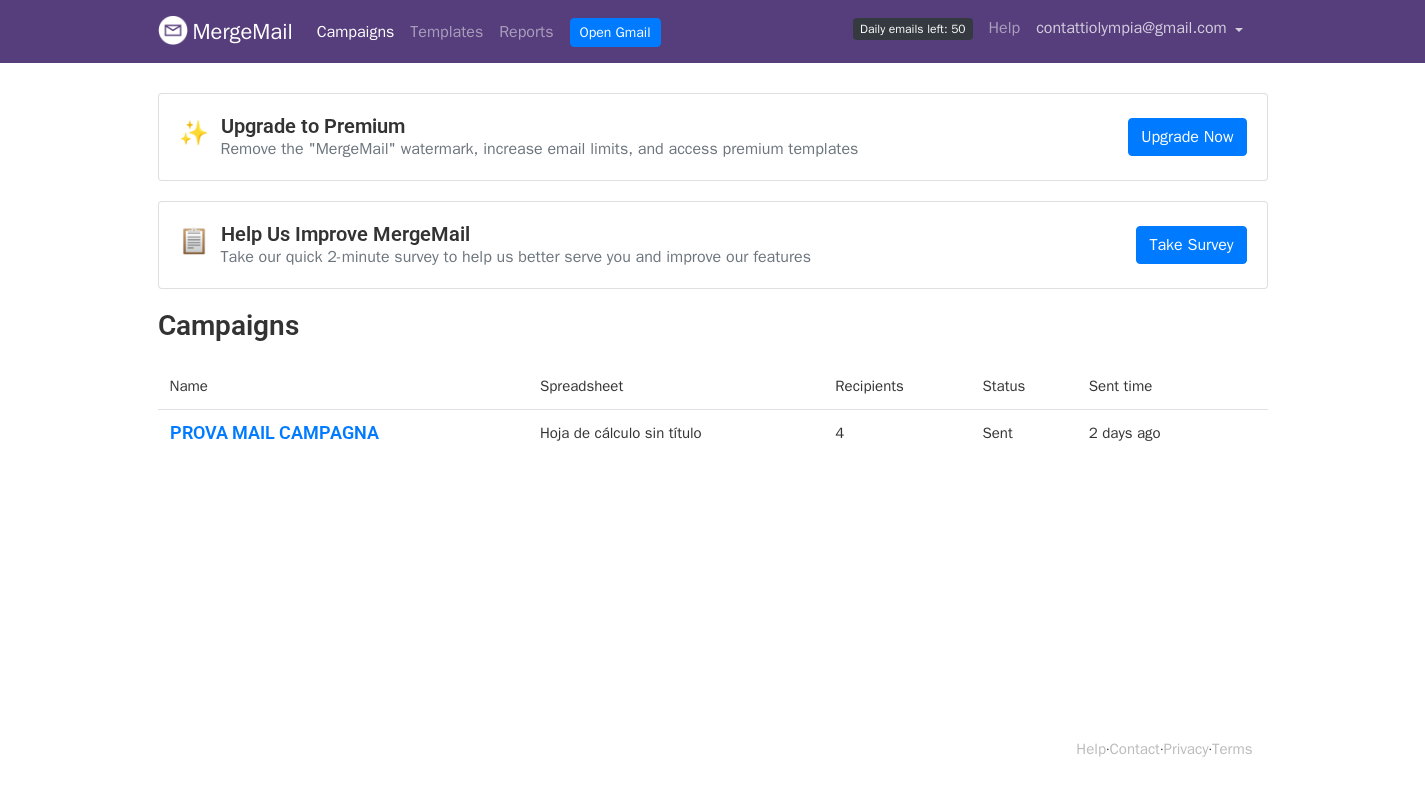 click on "contattiolympia@gmail.com" at bounding box center (1131, 28) 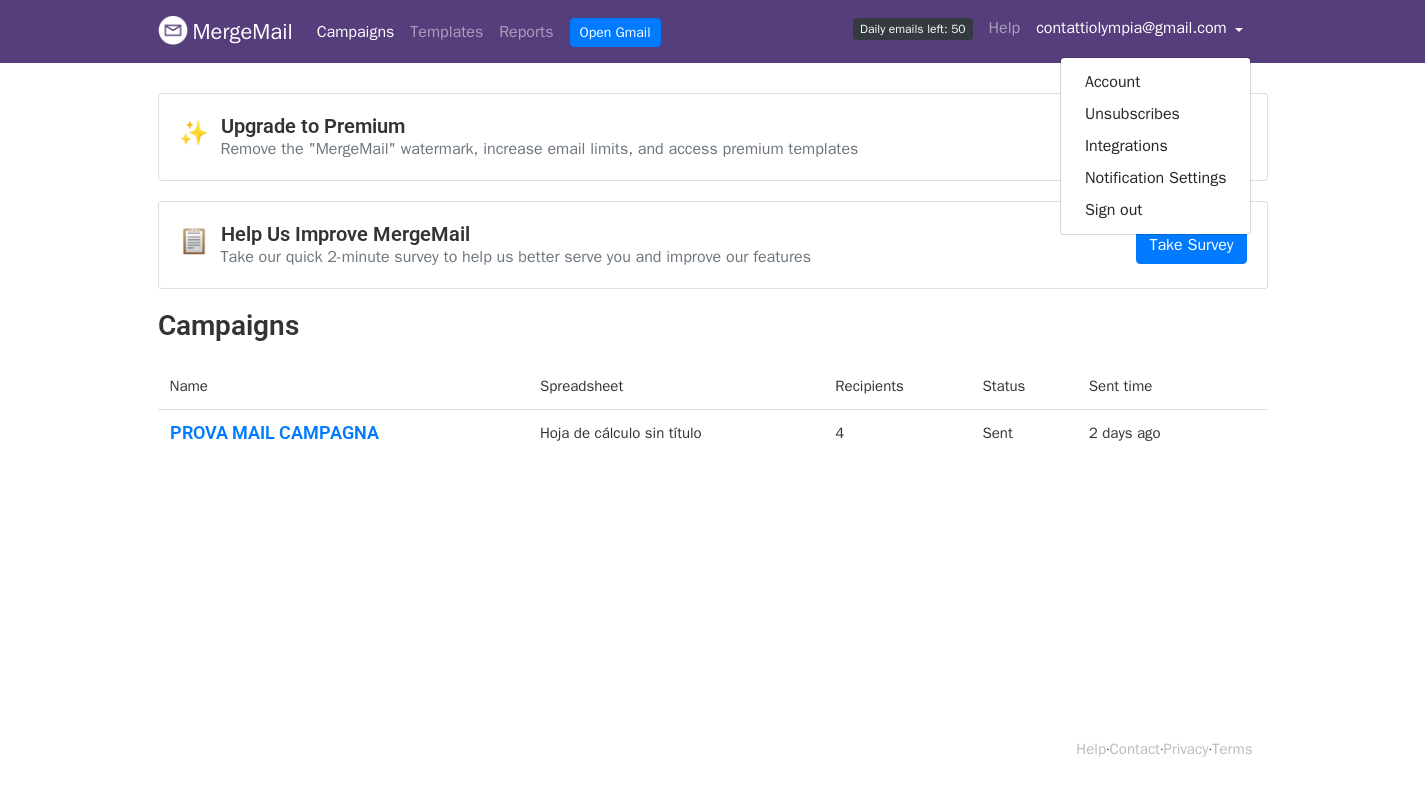 click on "✨
Upgrade to Premium
Remove the "MergeMail" watermark, increase email limits, and access premium templates
Upgrade Now" at bounding box center (713, 137) 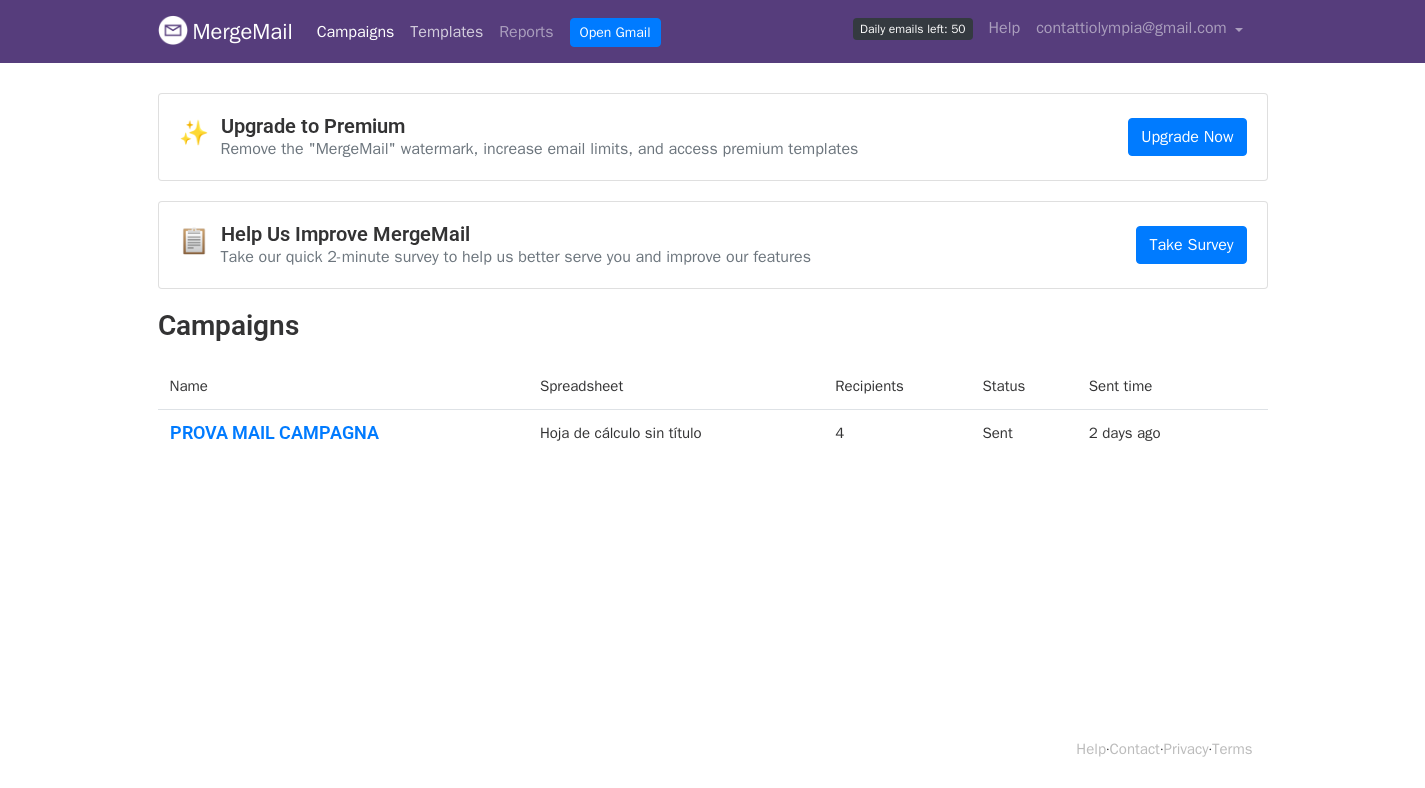 click on "Templates" at bounding box center (446, 32) 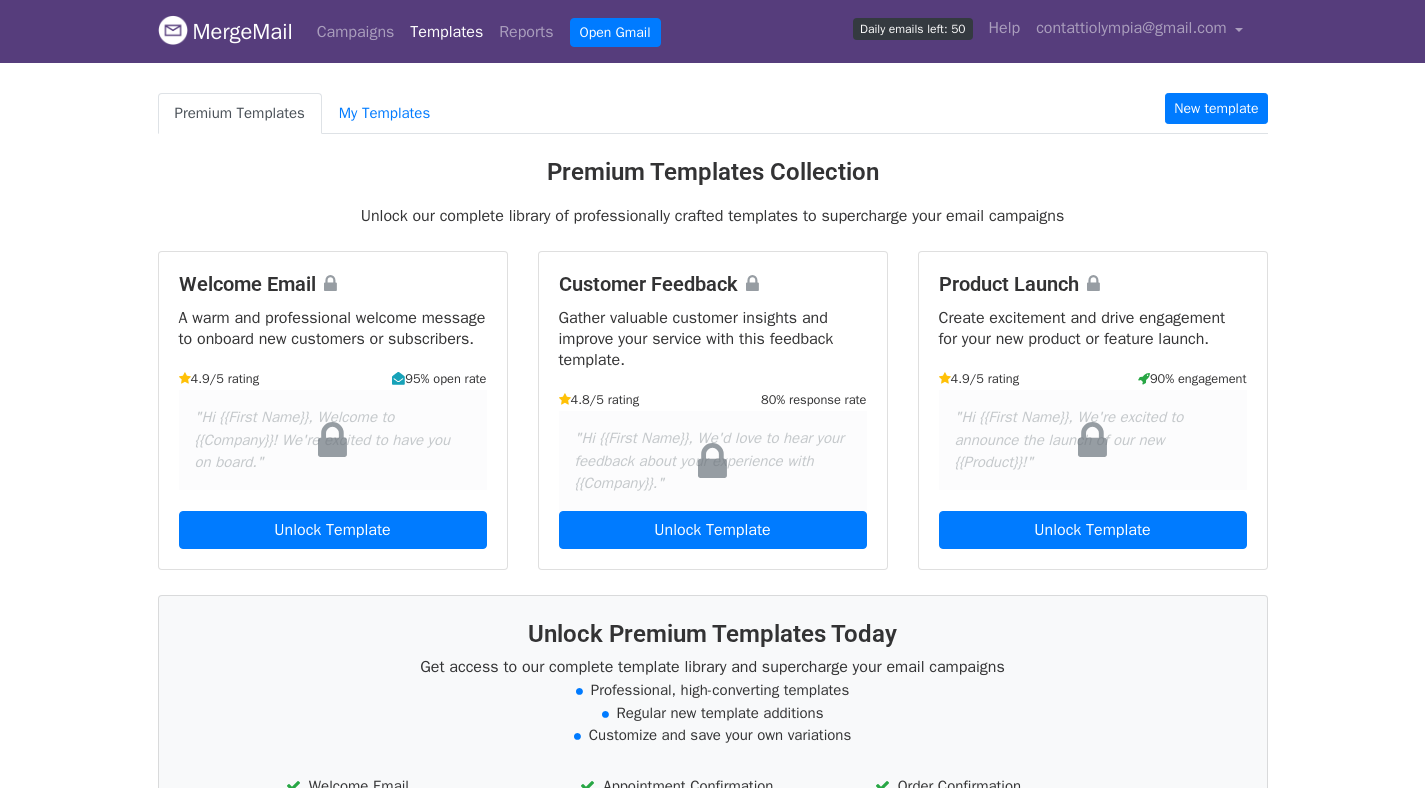 scroll, scrollTop: 0, scrollLeft: 0, axis: both 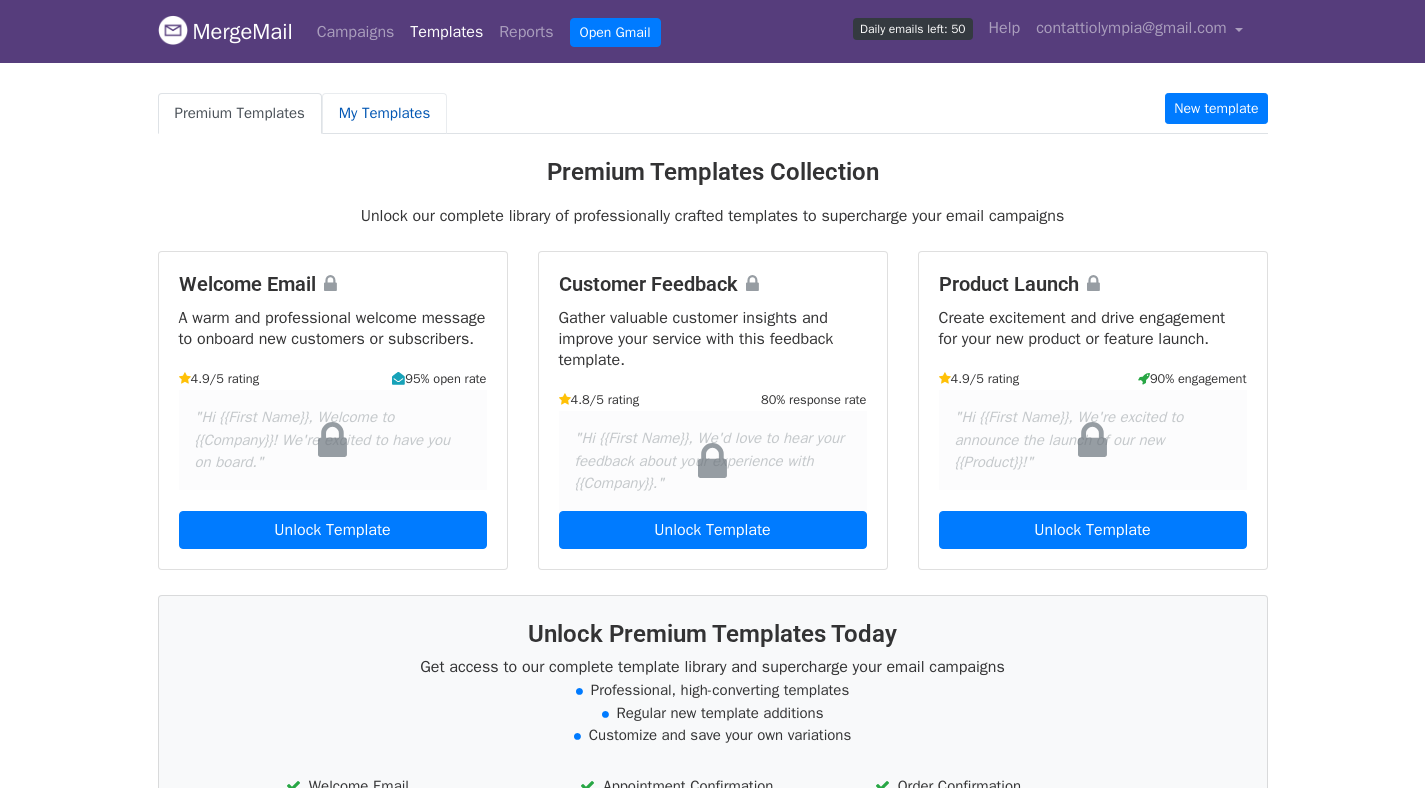 click on "My Templates" at bounding box center [384, 113] 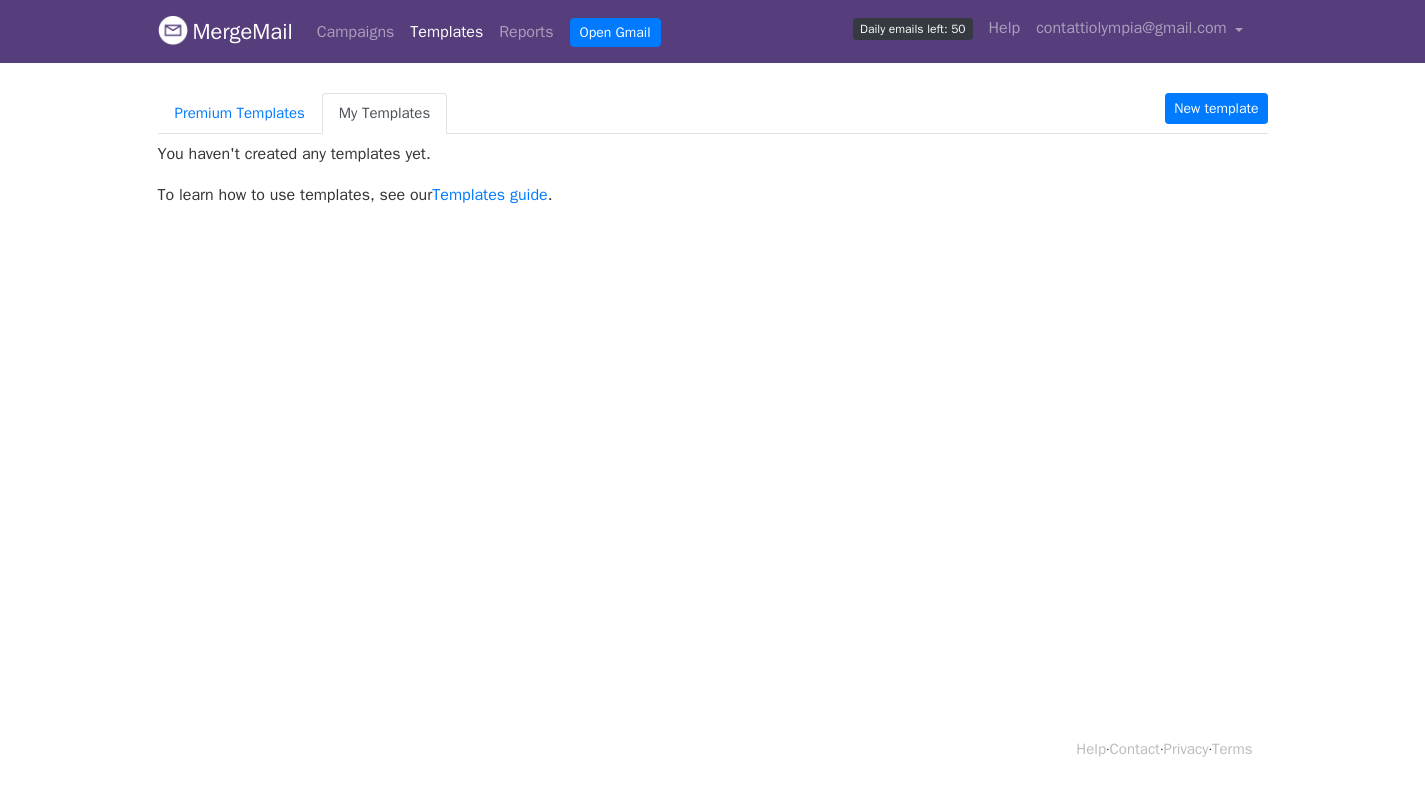 scroll, scrollTop: 0, scrollLeft: 0, axis: both 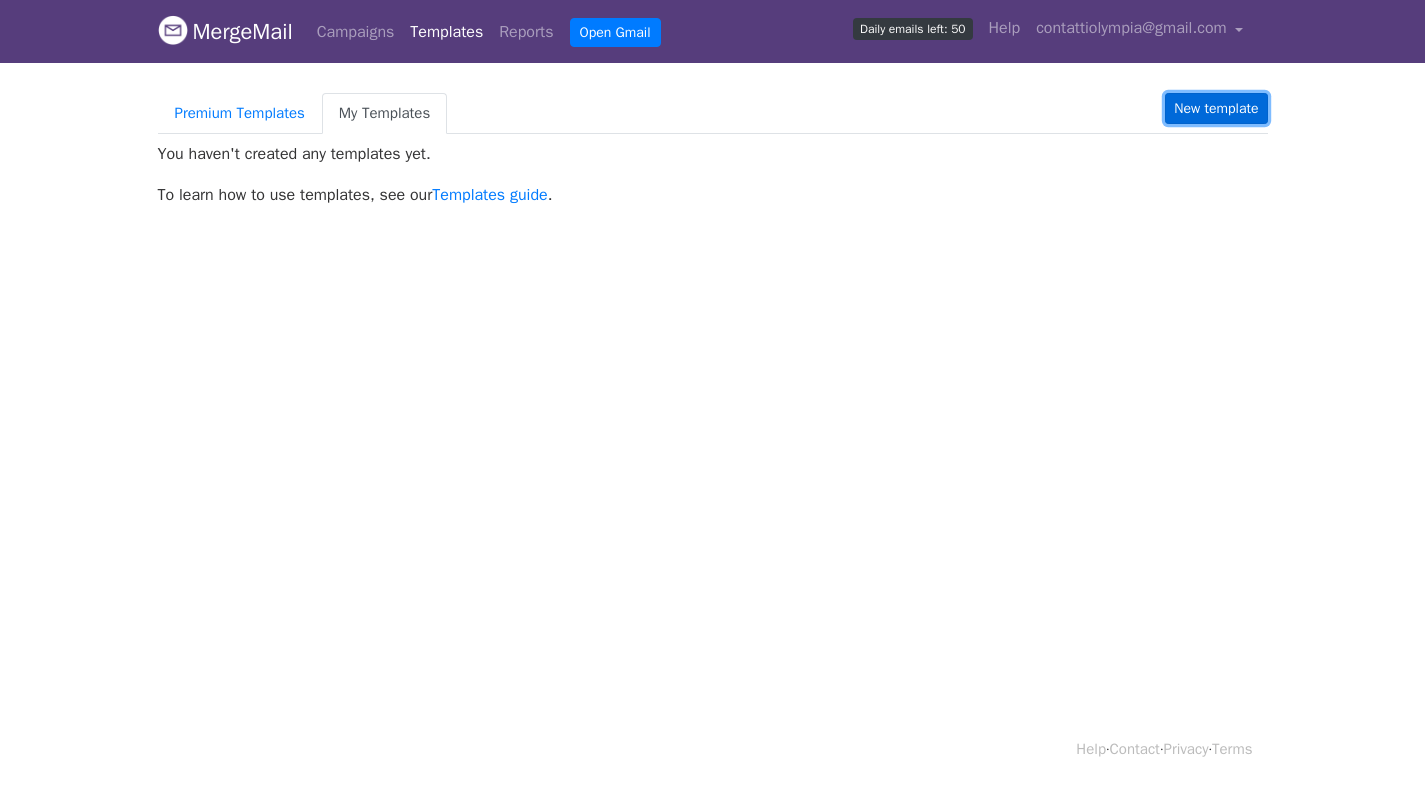 click on "New template" at bounding box center [1216, 108] 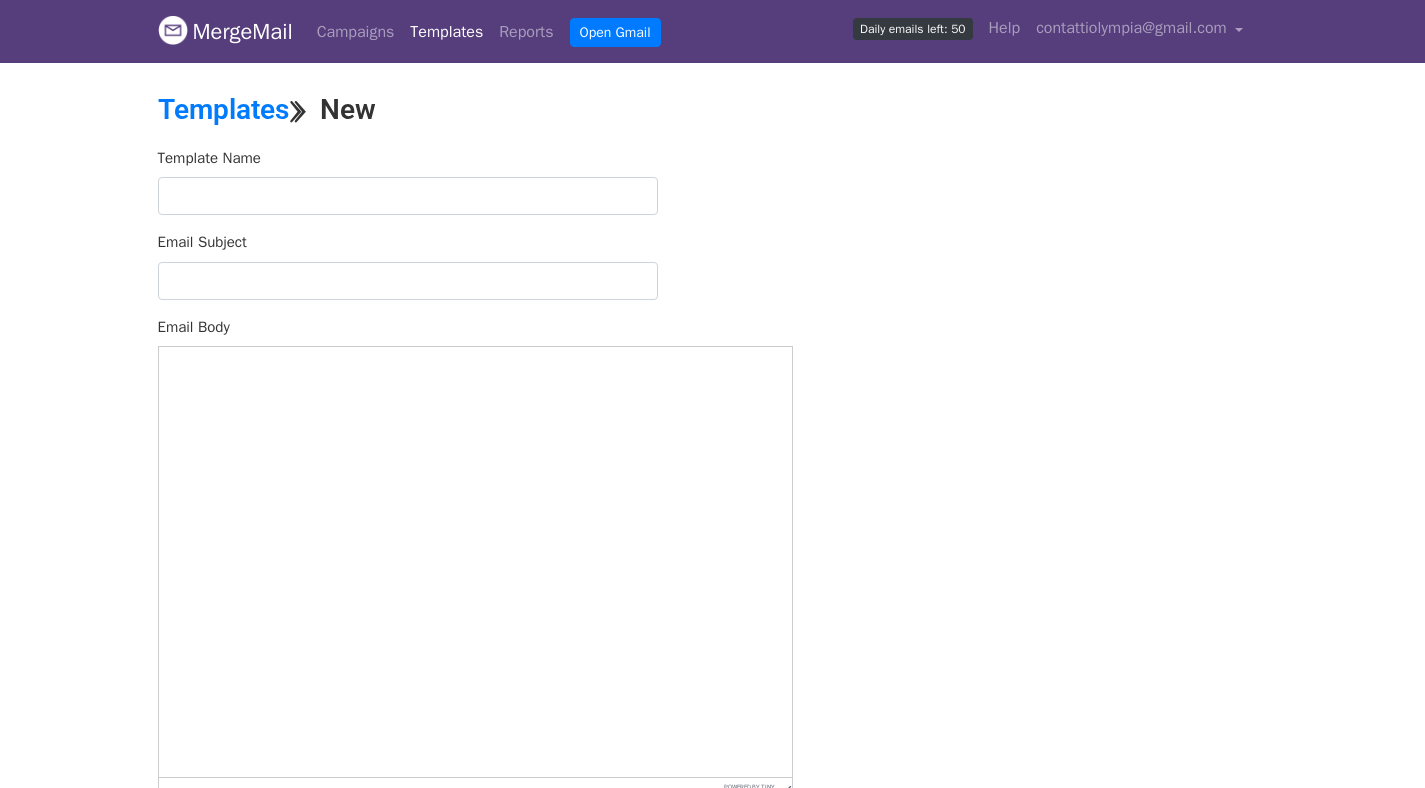 scroll, scrollTop: 0, scrollLeft: 0, axis: both 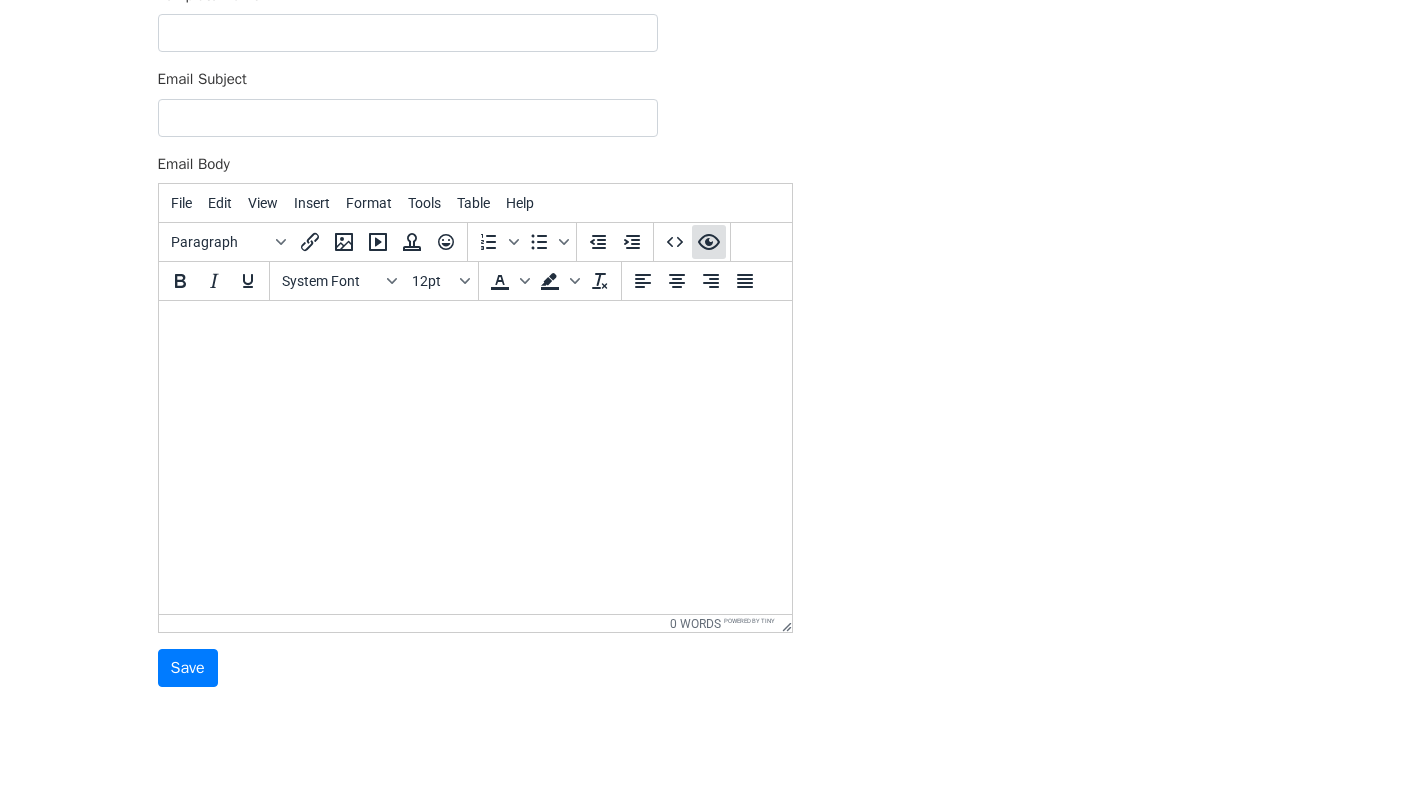 click 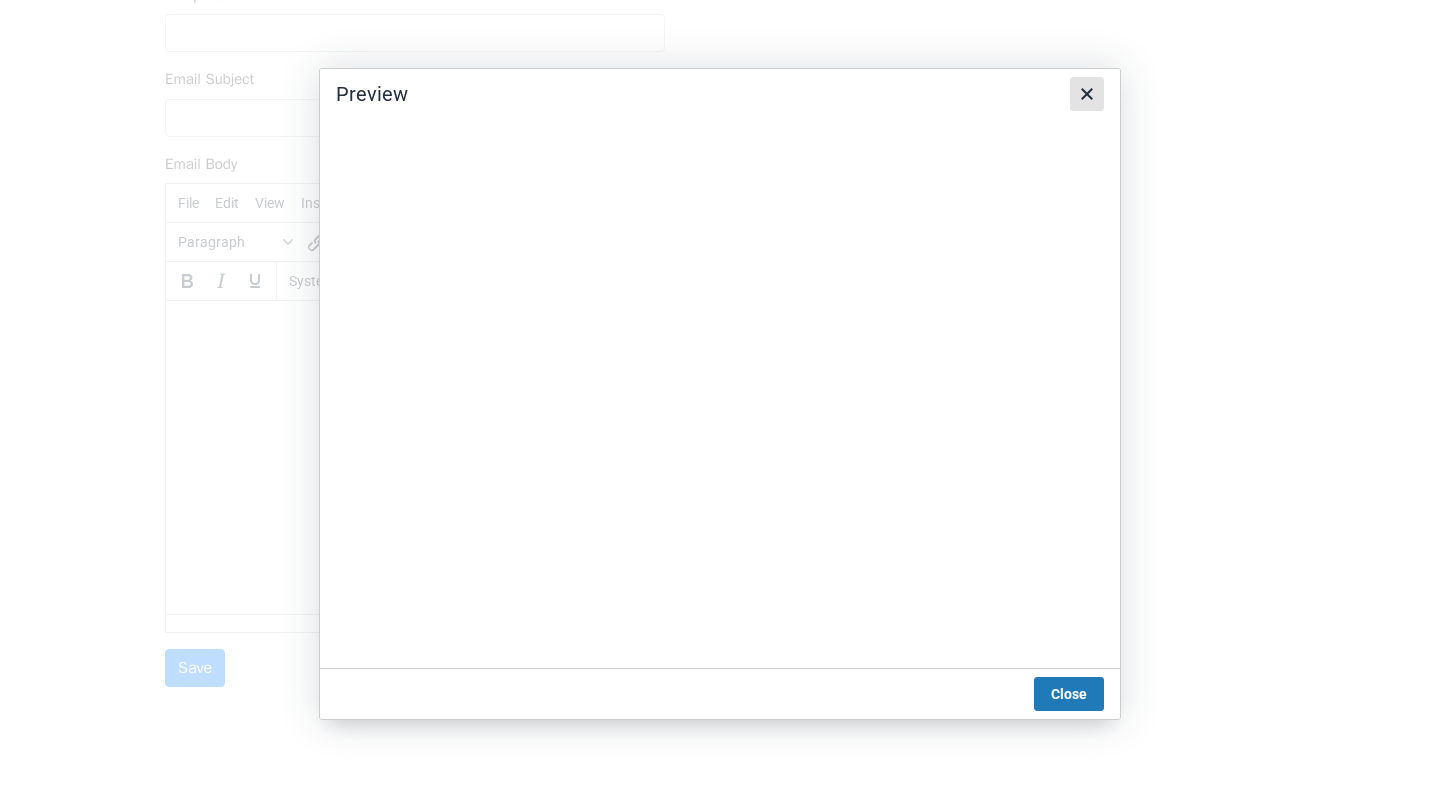 click 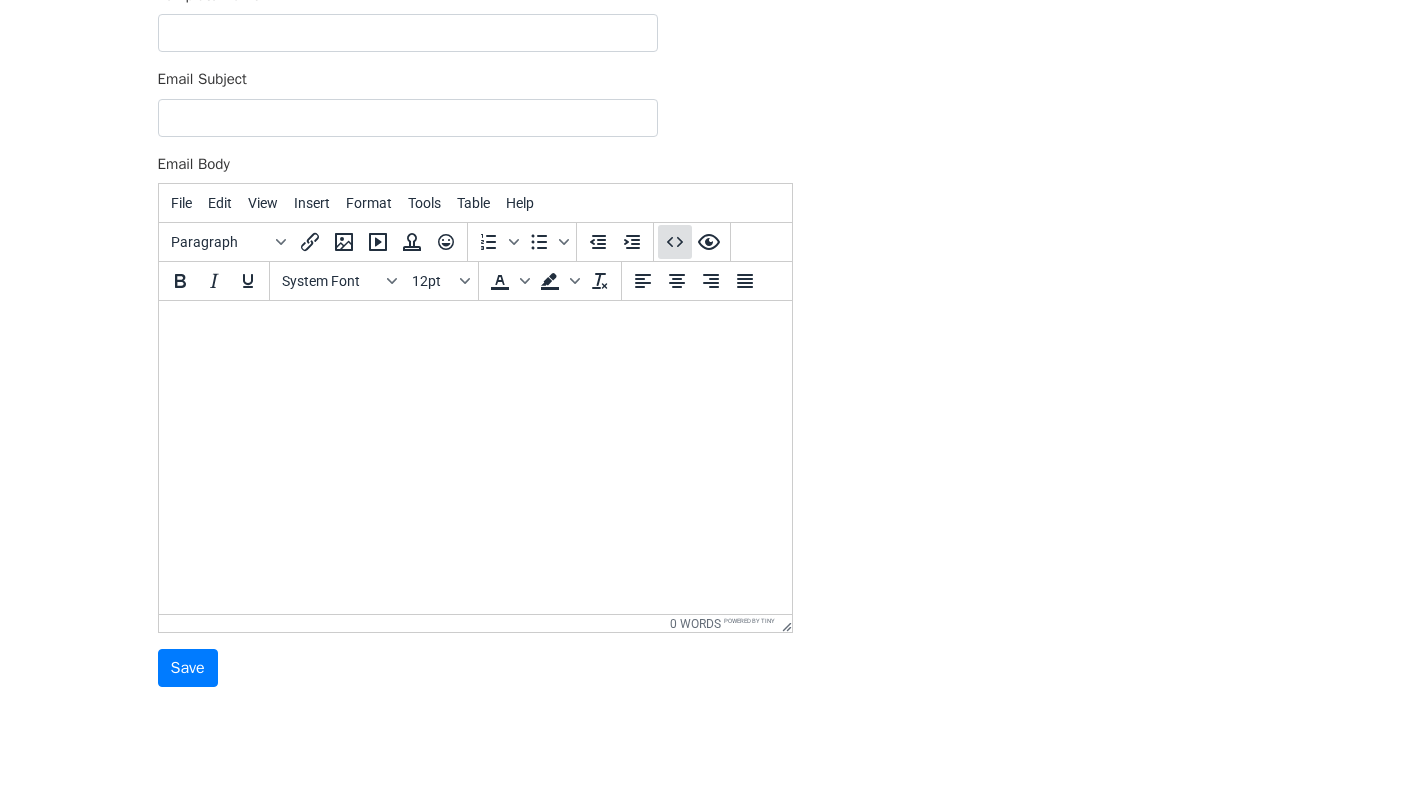 click 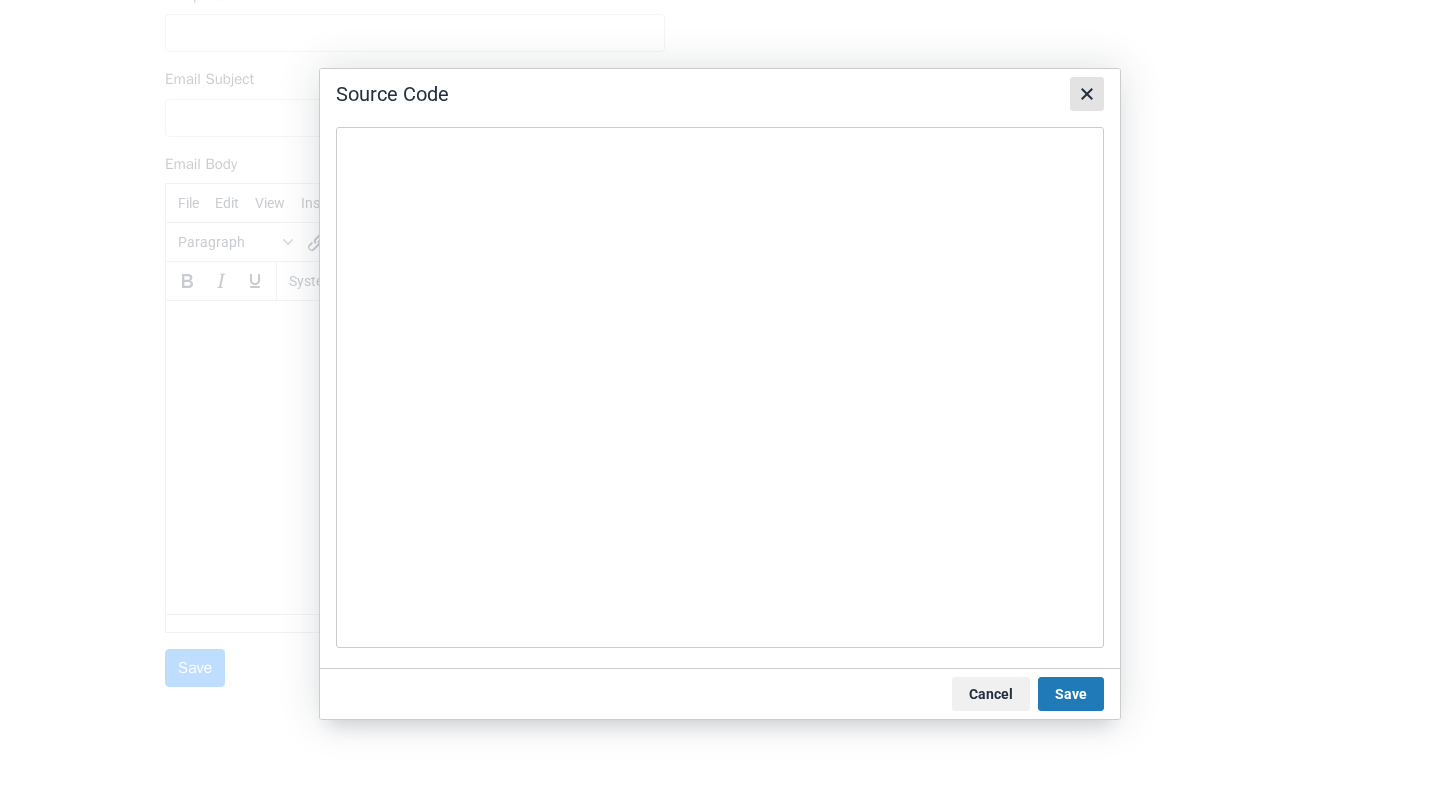 click 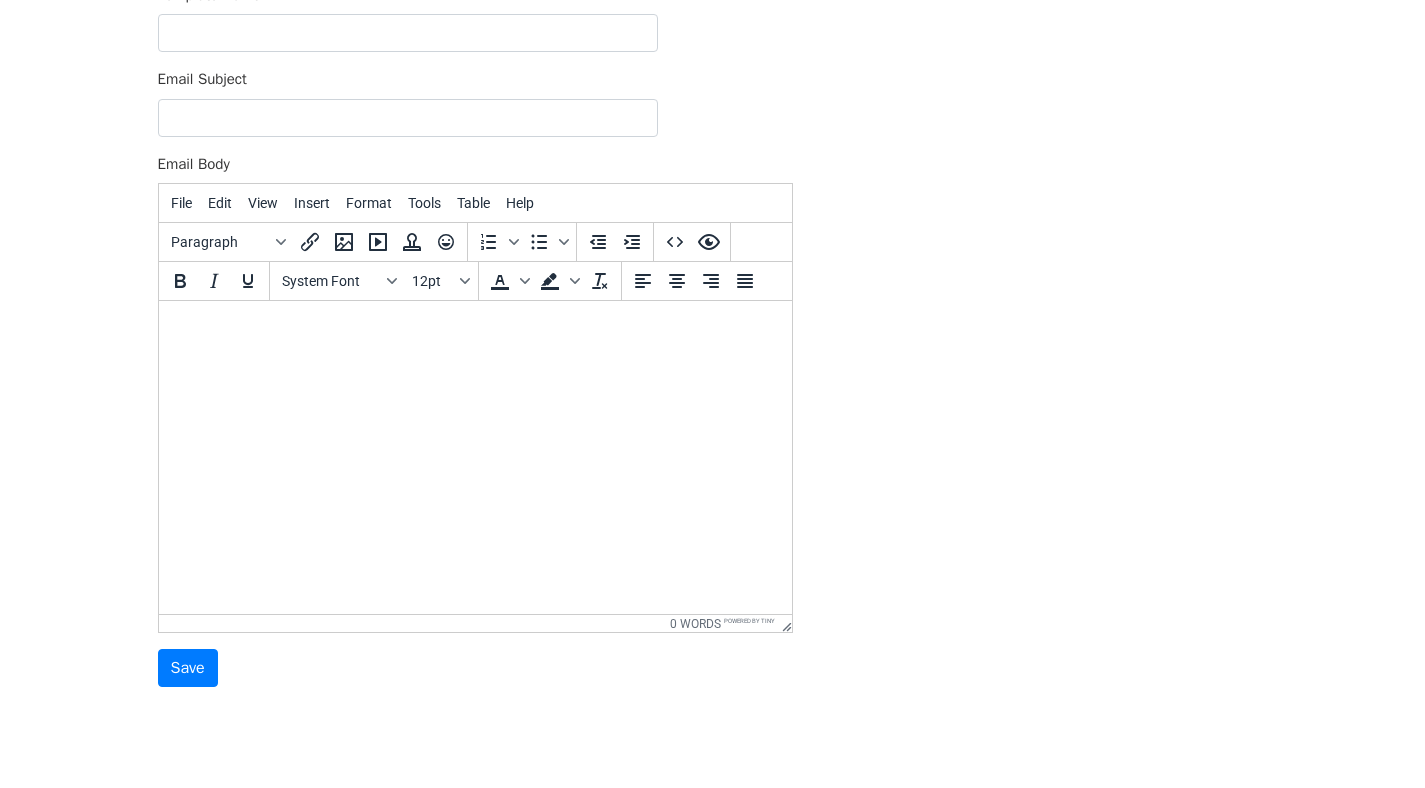 scroll, scrollTop: 0, scrollLeft: 0, axis: both 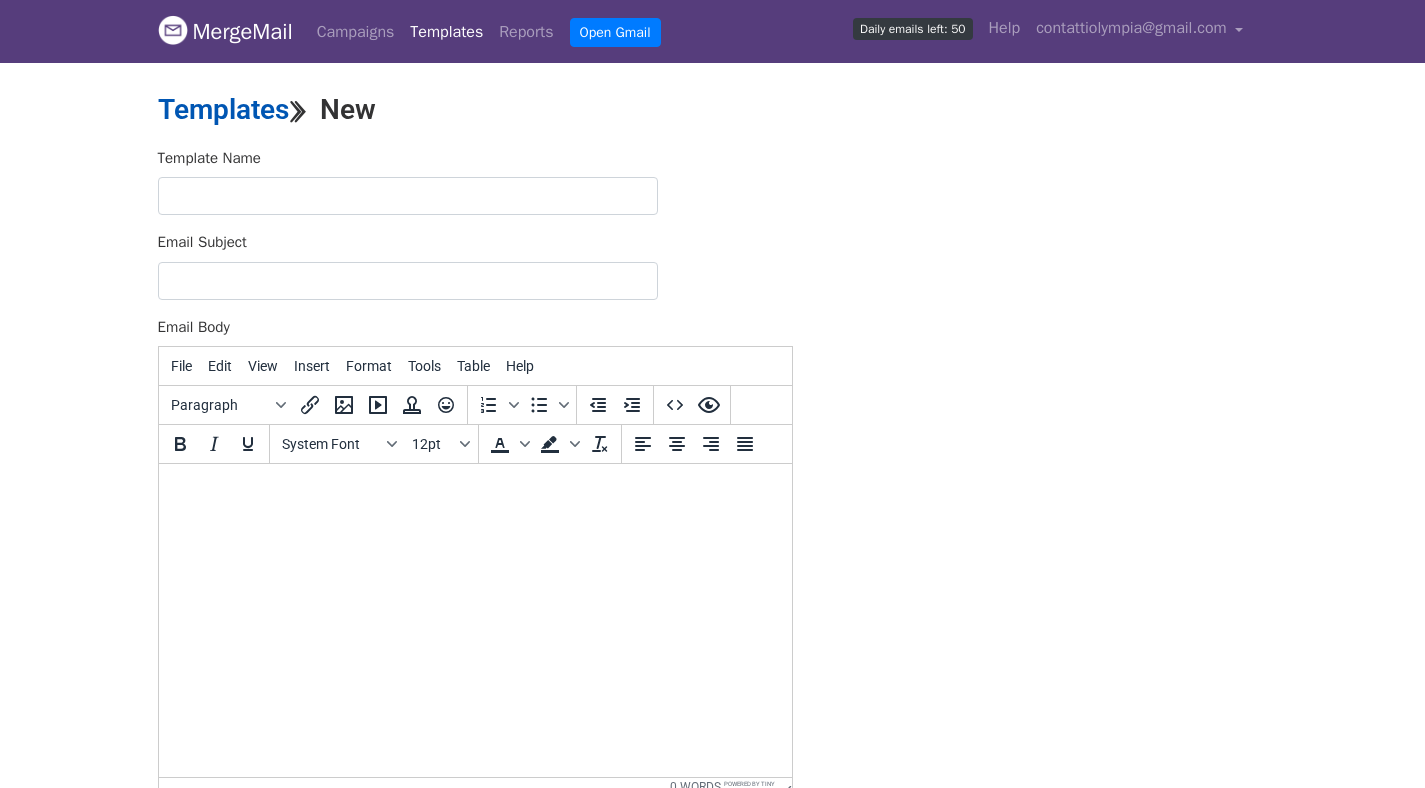 click on "Templates" at bounding box center (223, 109) 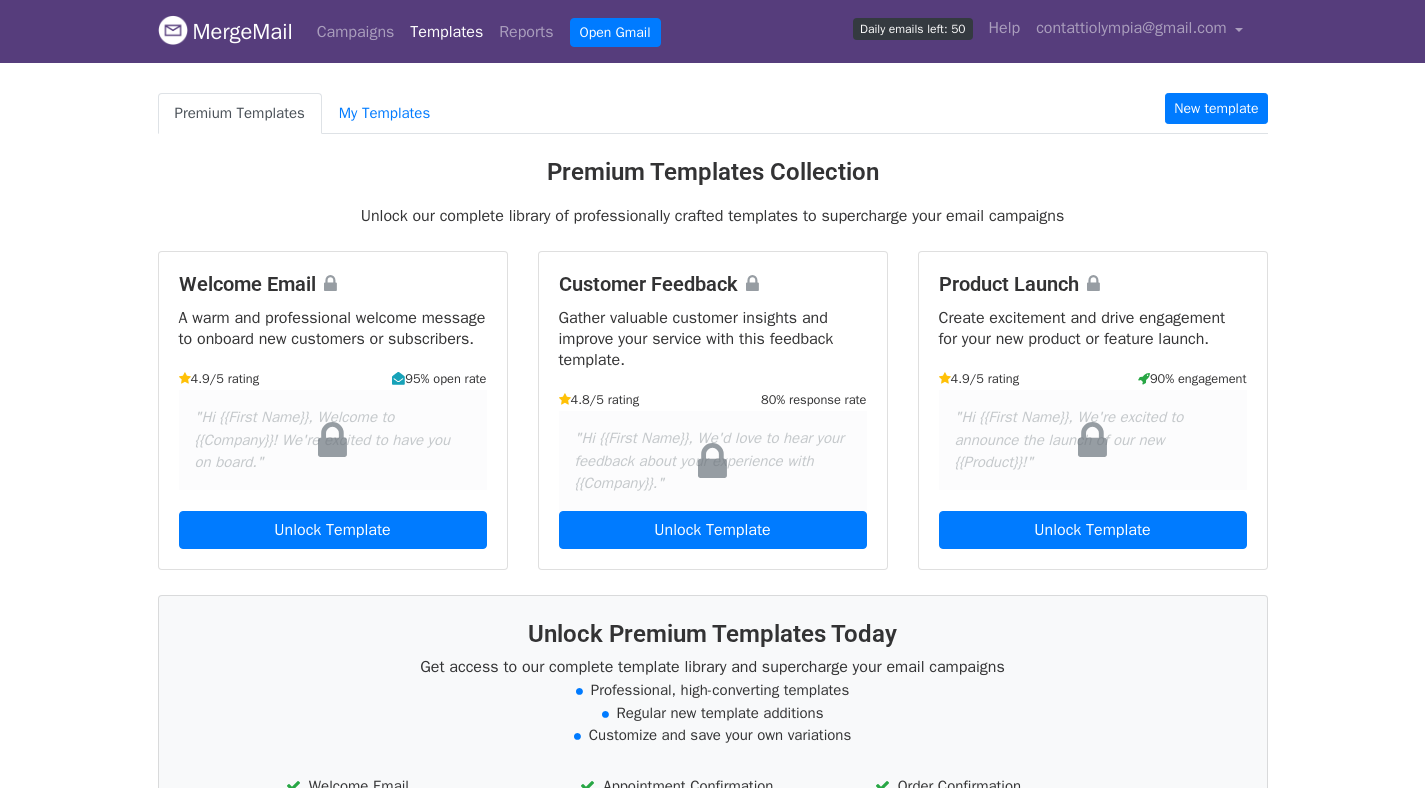 scroll, scrollTop: 0, scrollLeft: 0, axis: both 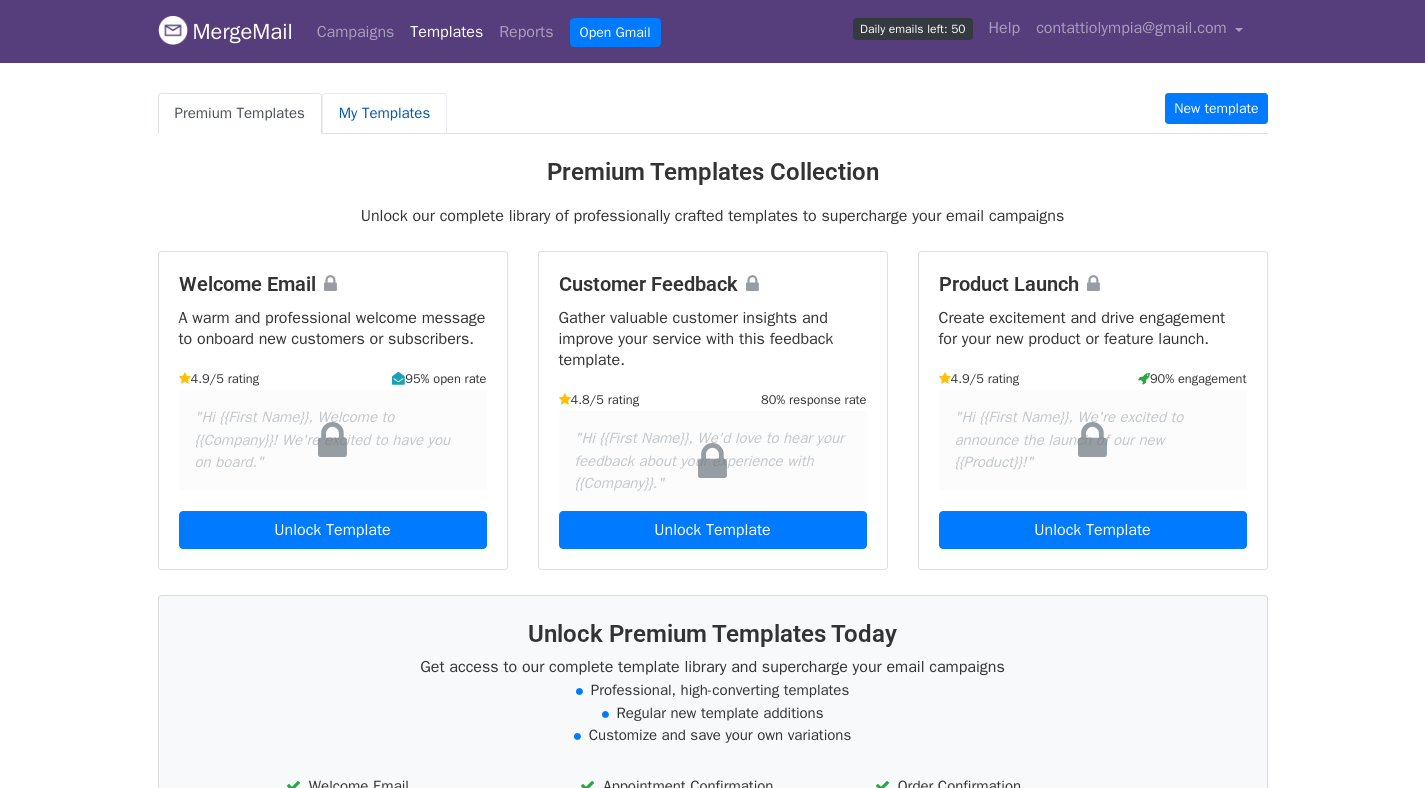 click on "My Templates" at bounding box center [384, 113] 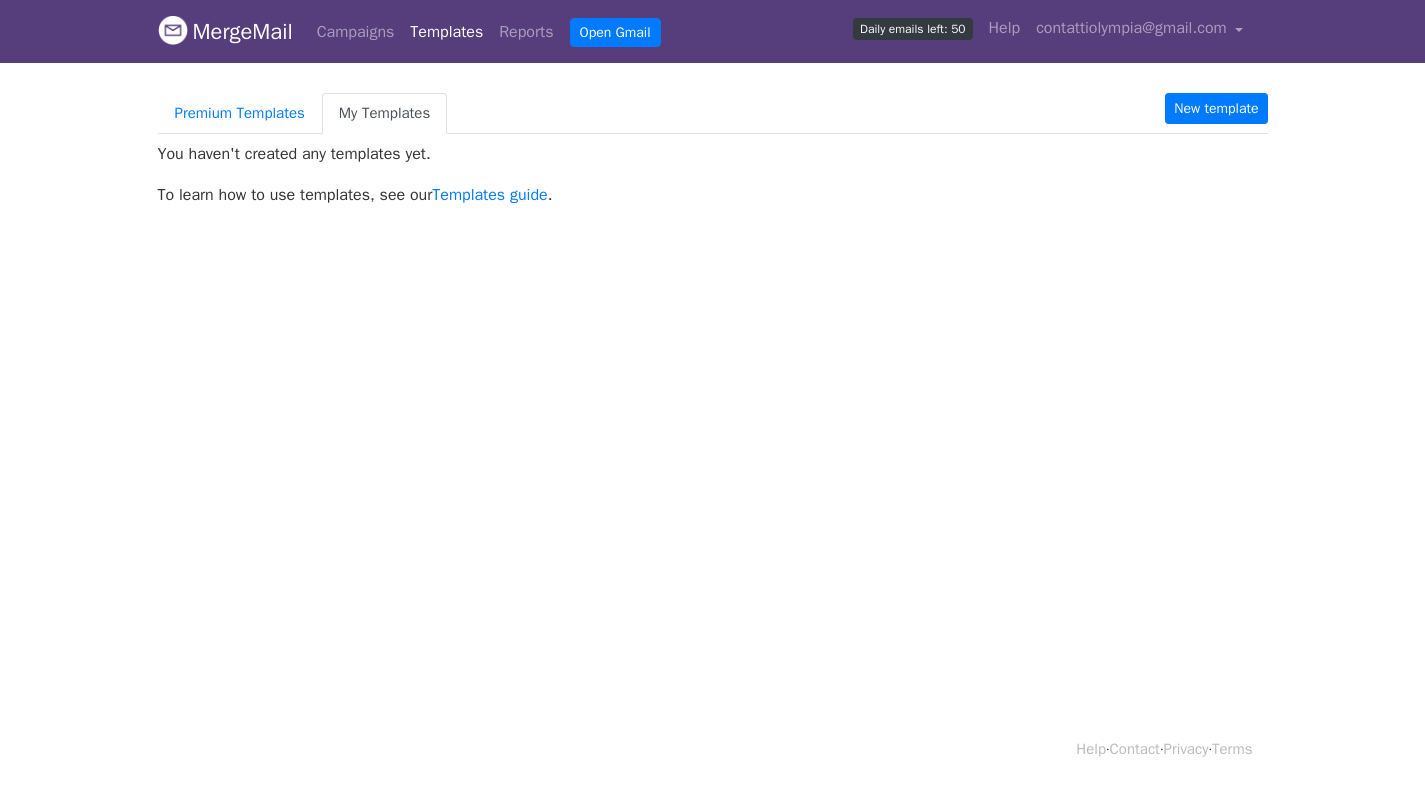 scroll, scrollTop: 0, scrollLeft: 0, axis: both 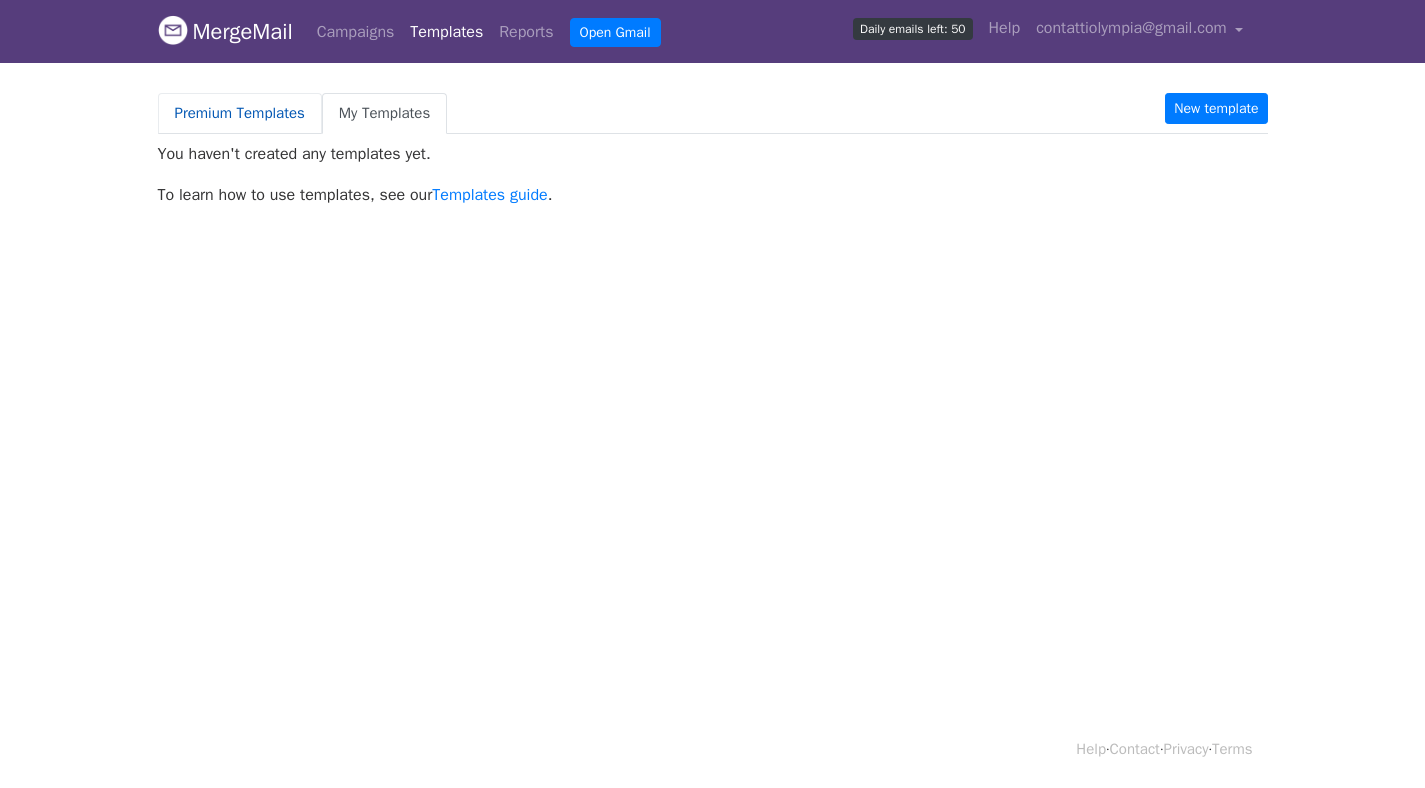 click on "Premium Templates" at bounding box center [240, 113] 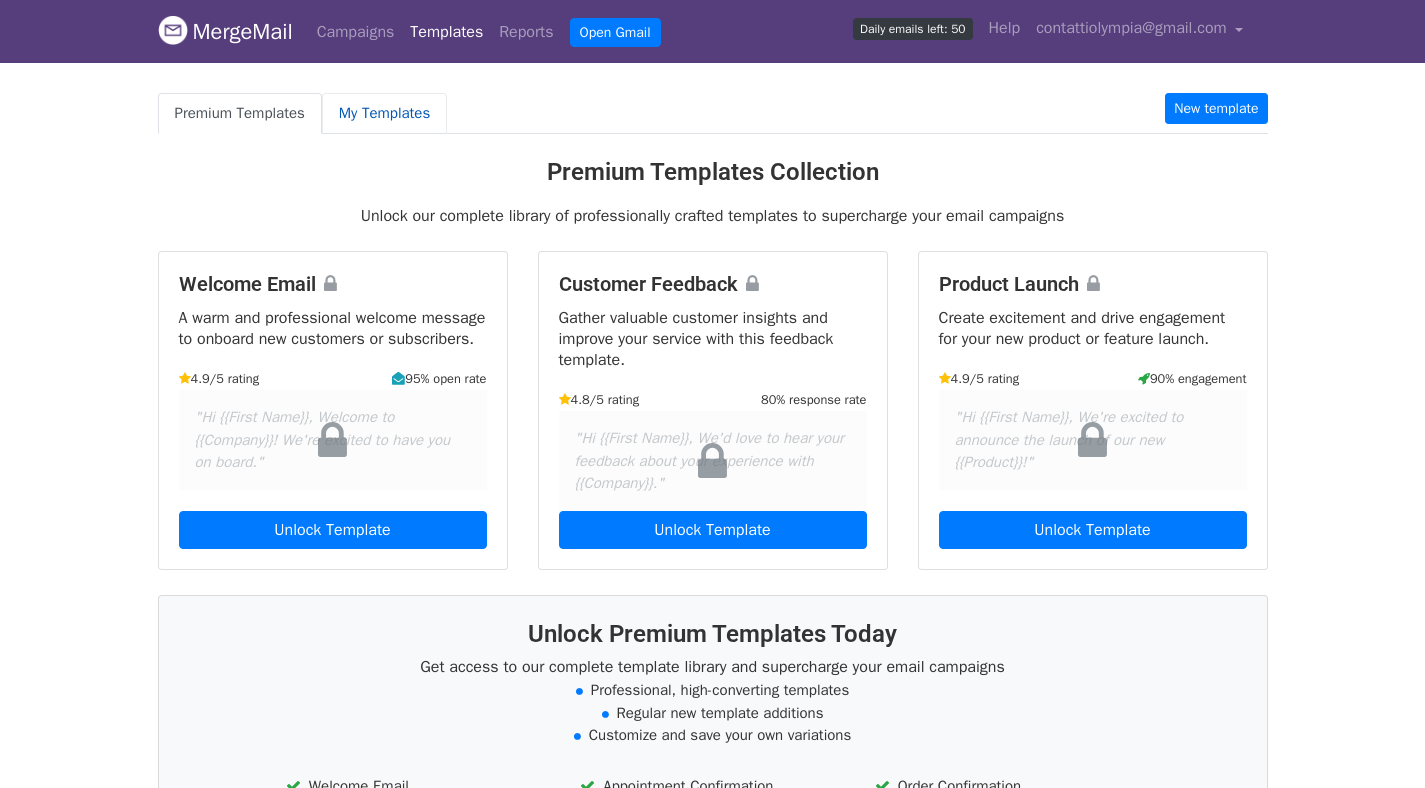 scroll, scrollTop: 0, scrollLeft: 0, axis: both 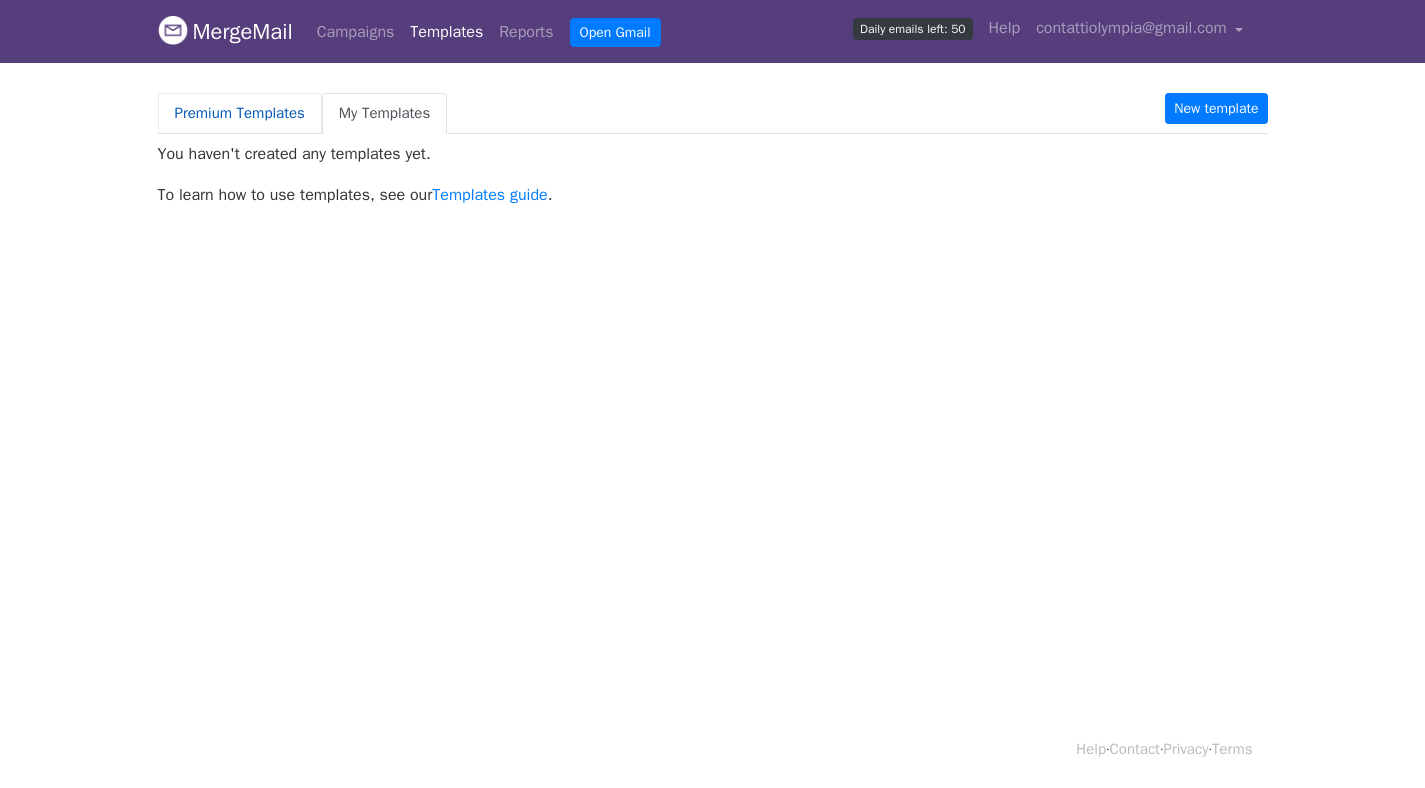 click on "Premium Templates" at bounding box center [240, 113] 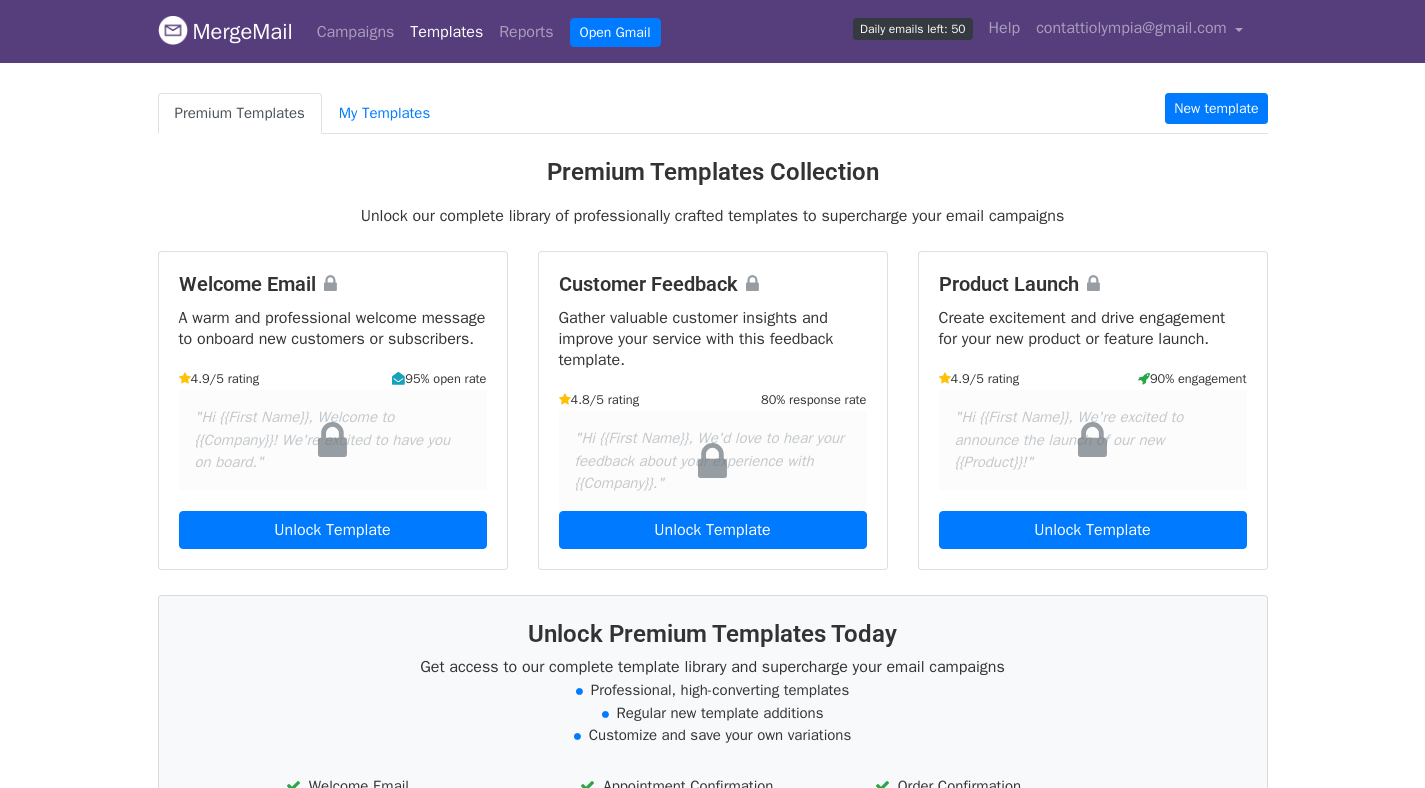 scroll, scrollTop: 0, scrollLeft: 0, axis: both 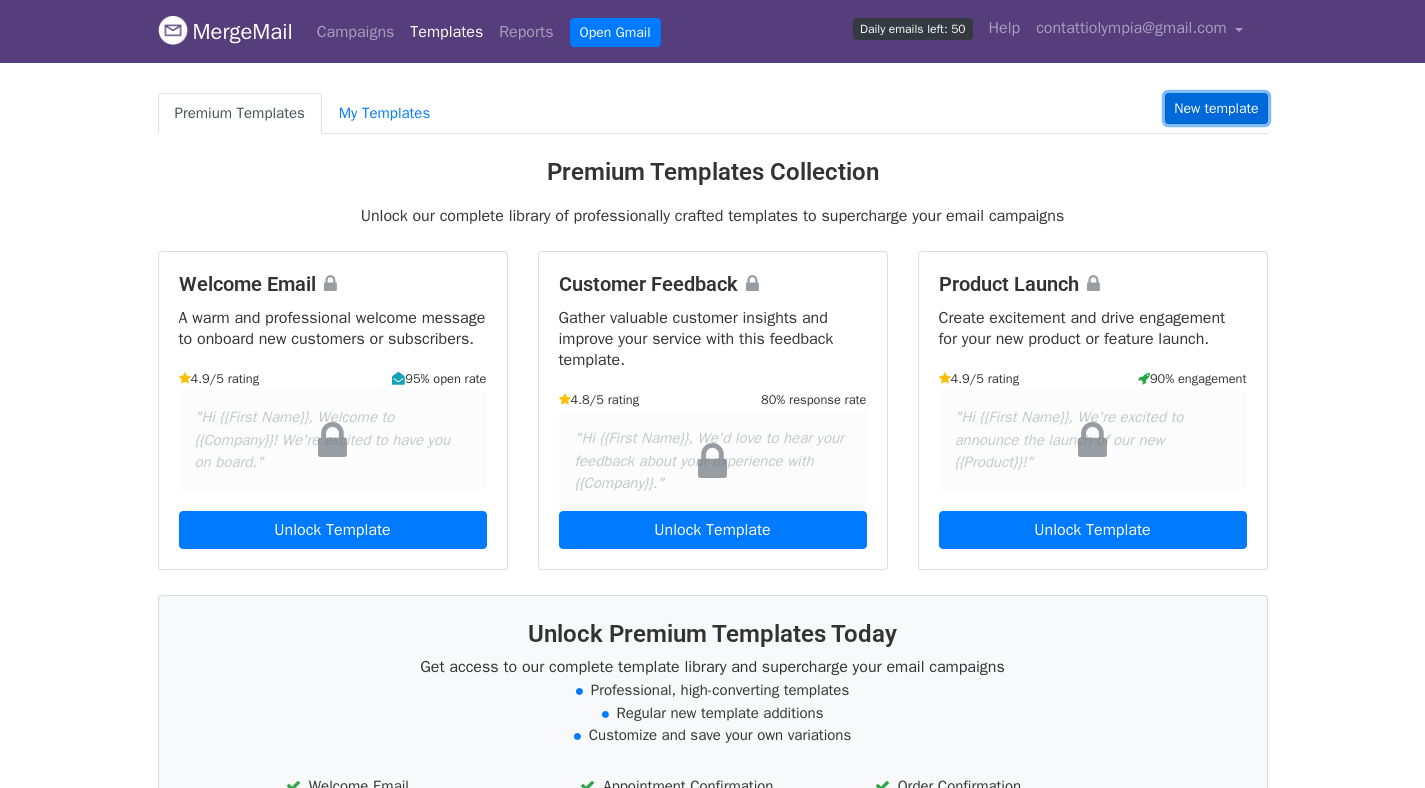 click on "New template" at bounding box center (1216, 108) 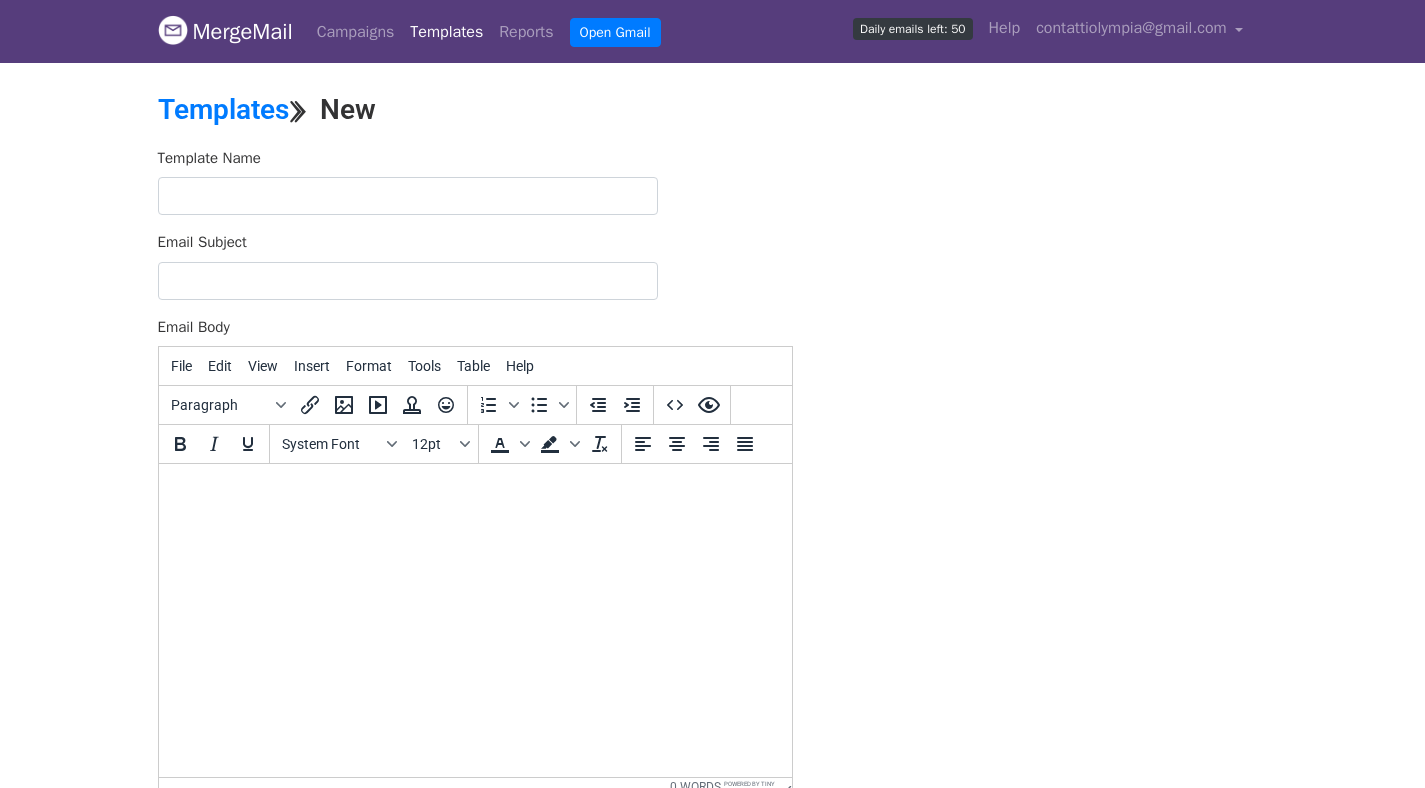 scroll, scrollTop: 0, scrollLeft: 0, axis: both 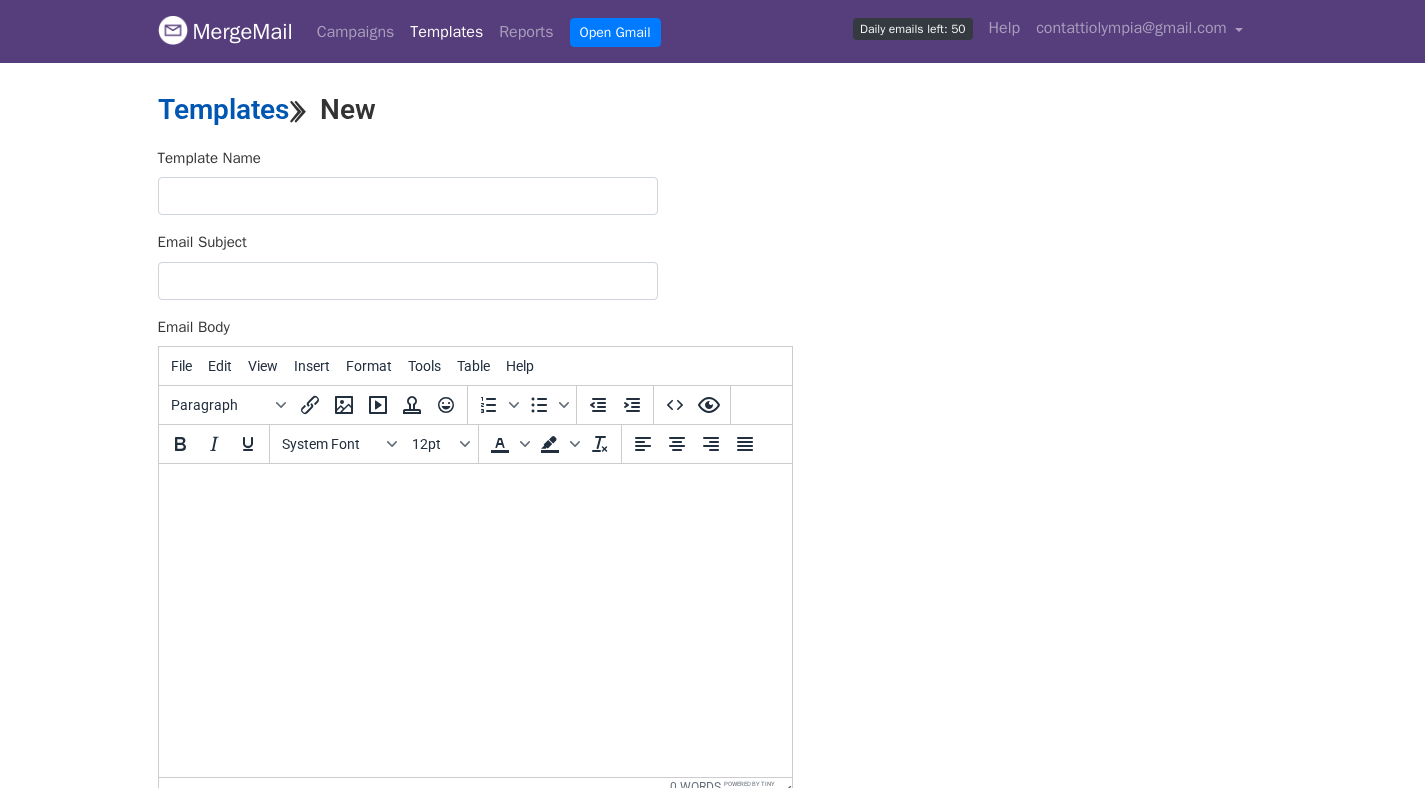 click on "Templates" at bounding box center [223, 109] 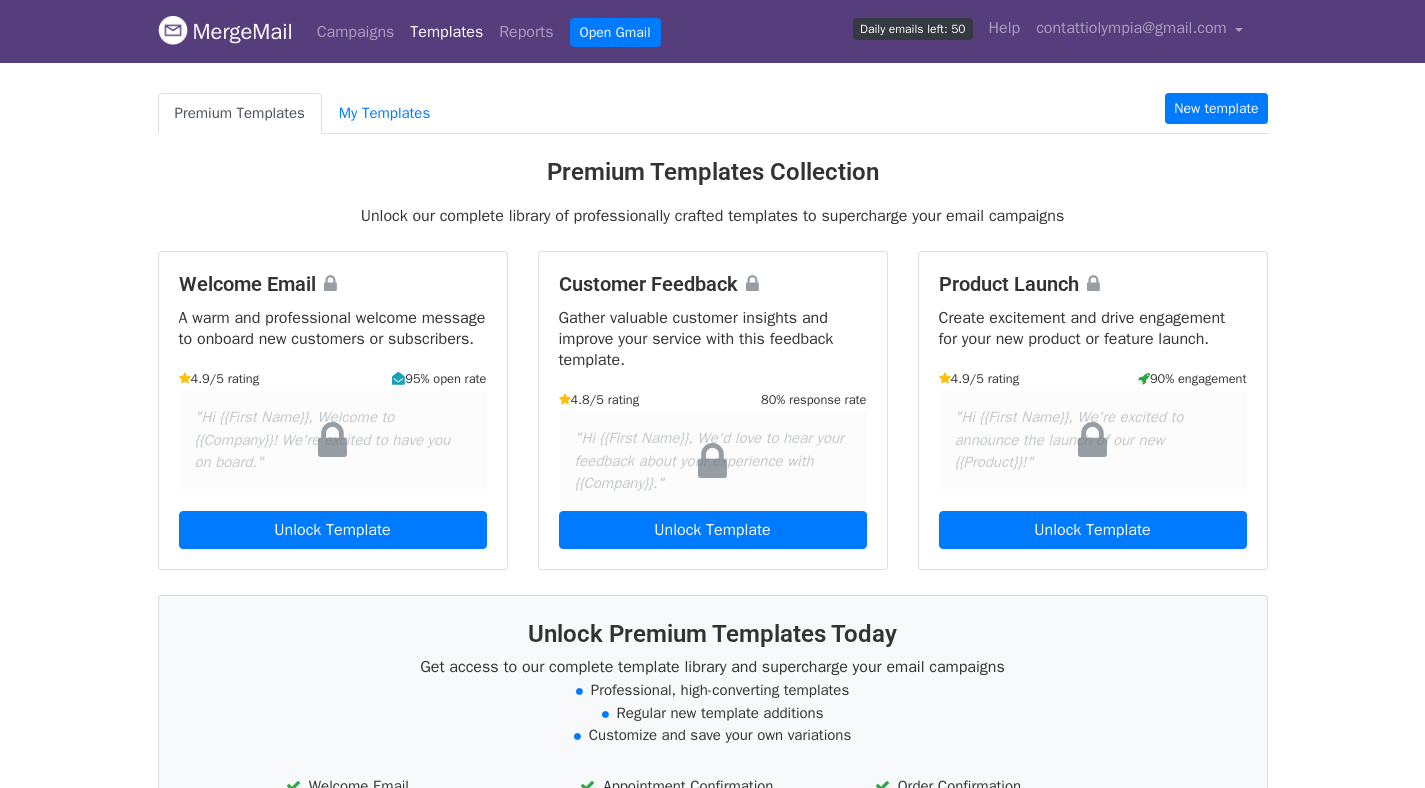 scroll, scrollTop: 0, scrollLeft: 0, axis: both 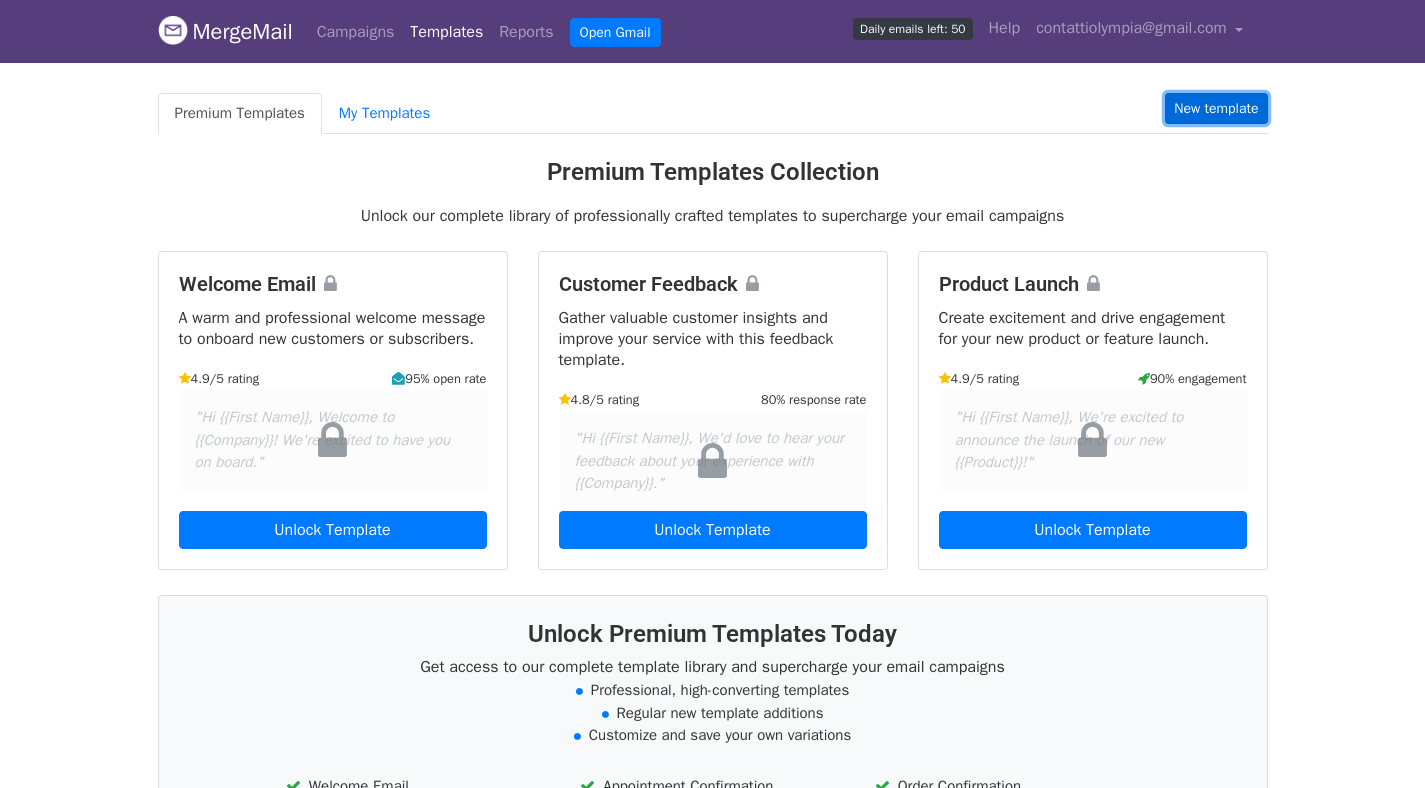 click on "New template" at bounding box center (1216, 108) 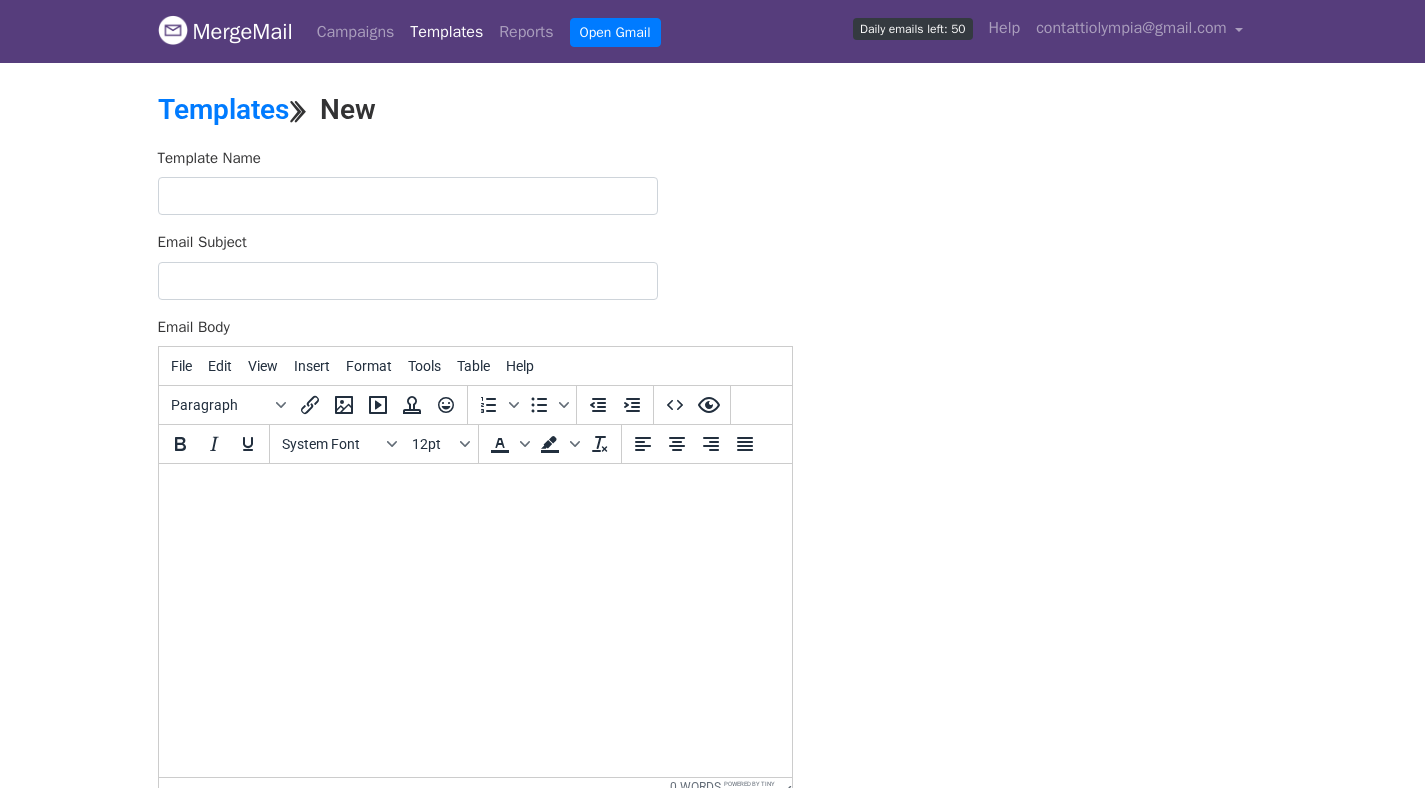 scroll, scrollTop: 0, scrollLeft: 0, axis: both 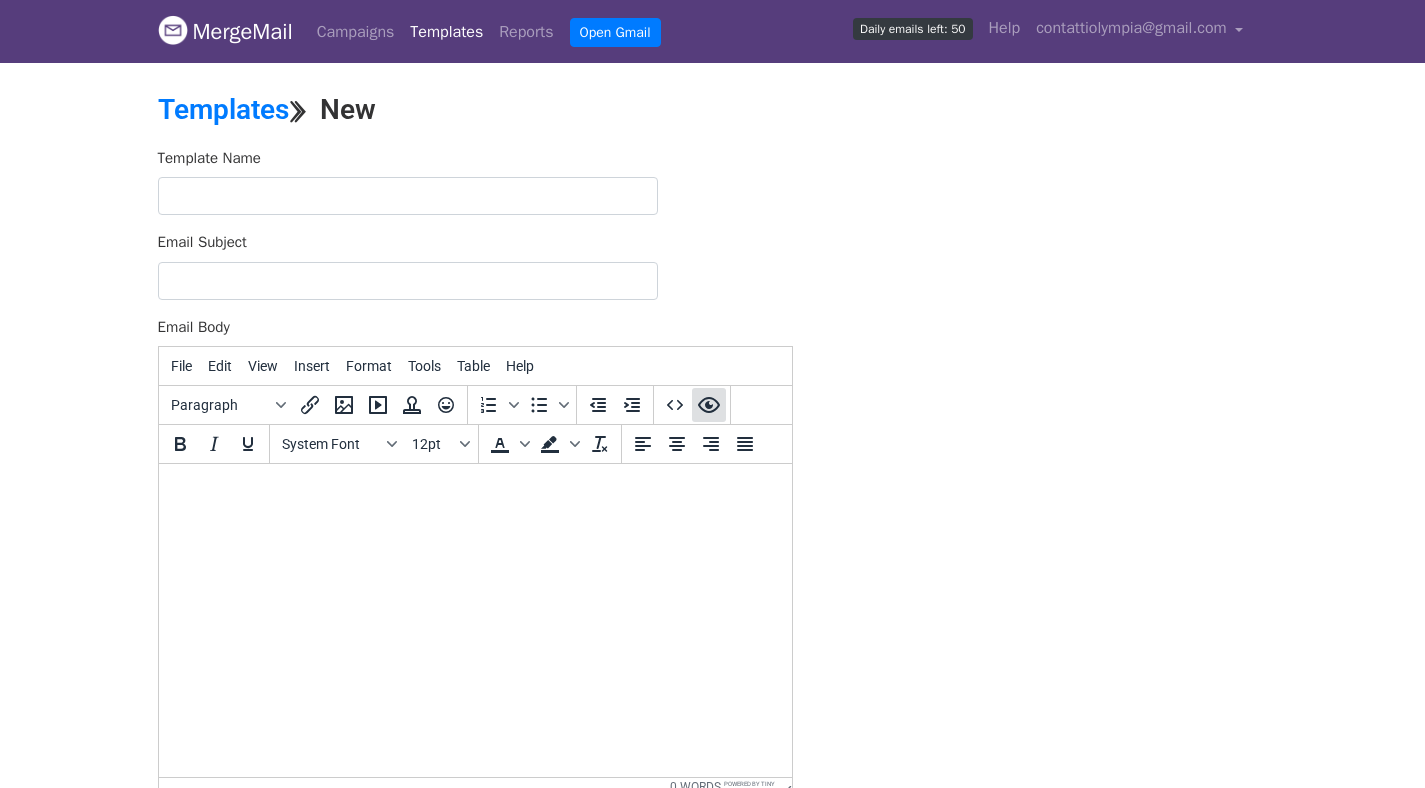 click at bounding box center [709, 405] 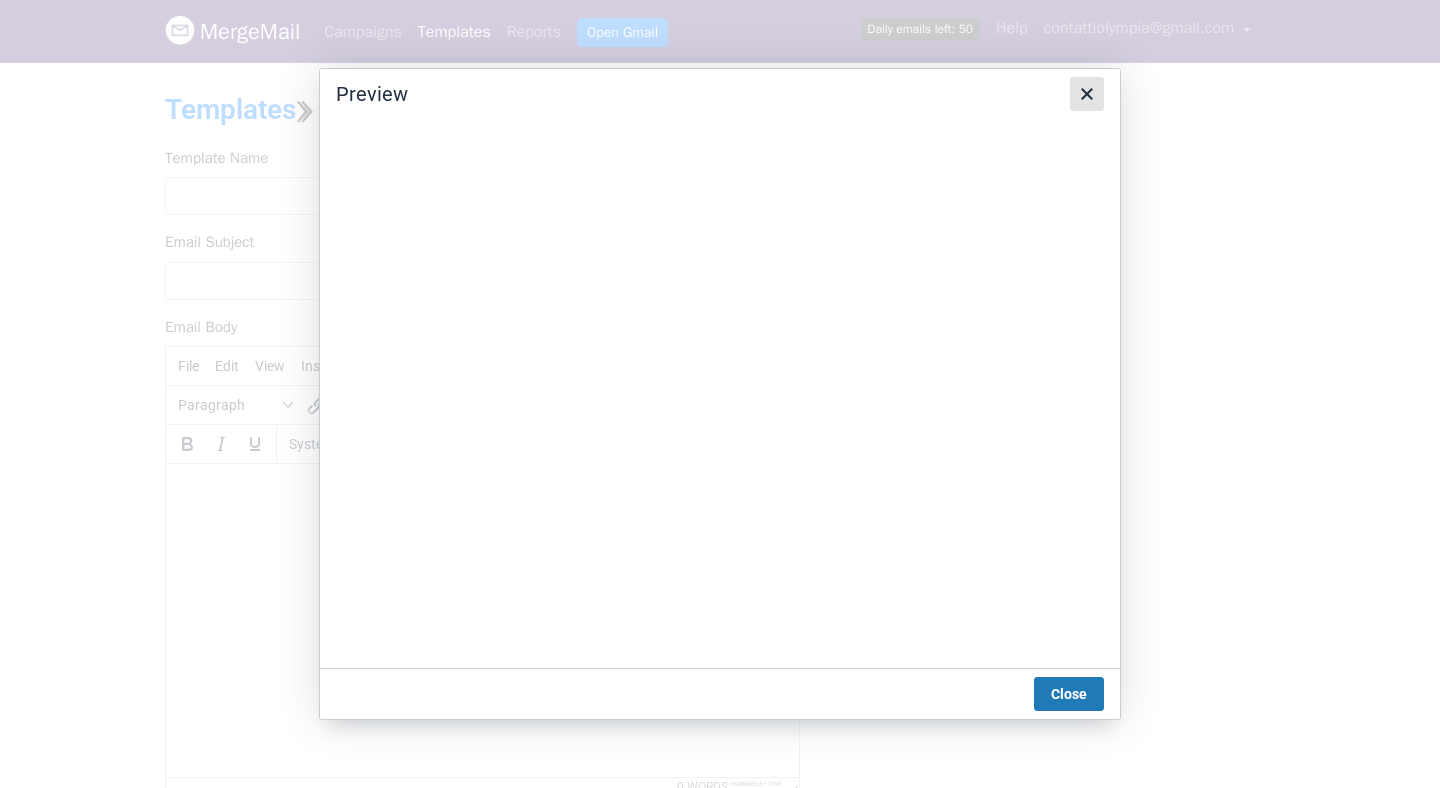click at bounding box center (1087, 94) 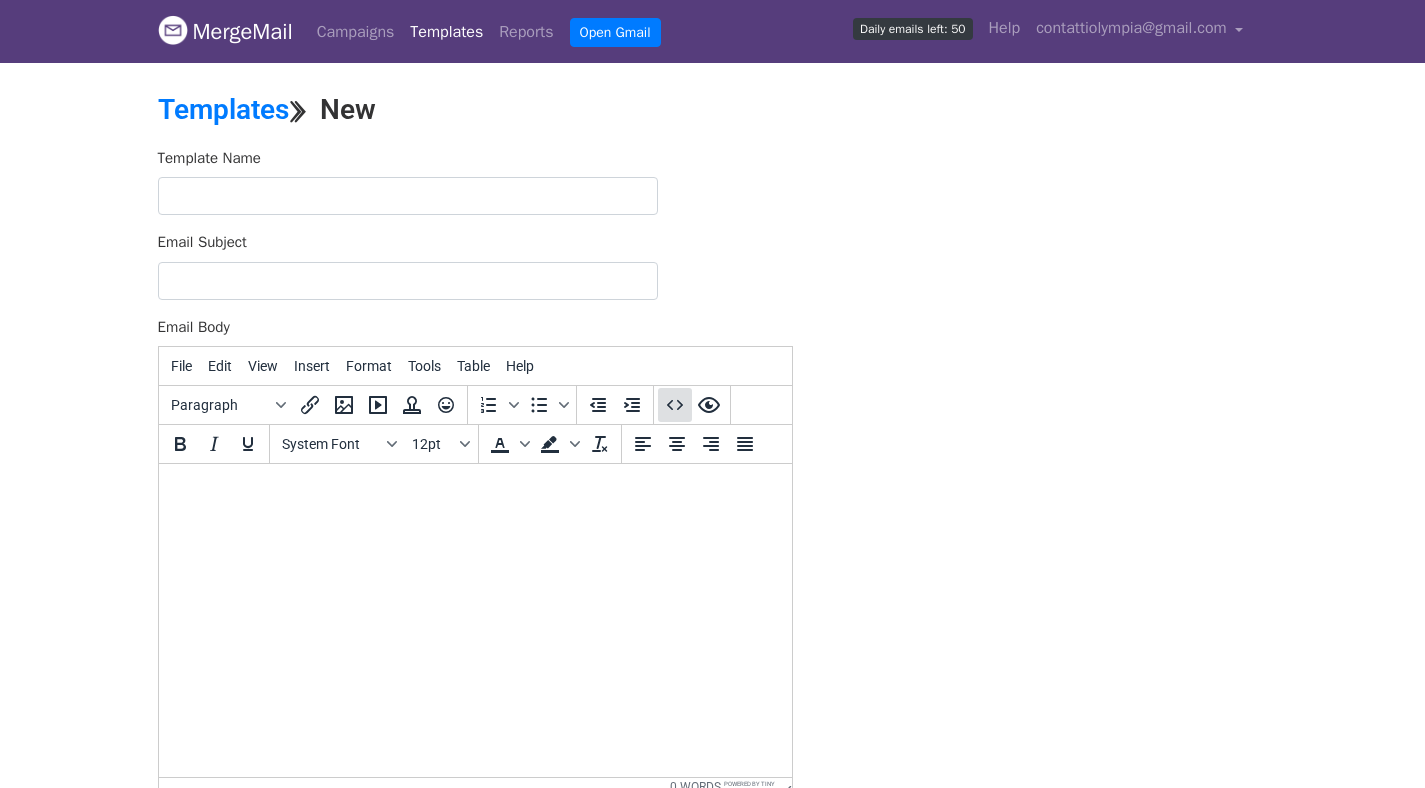 click 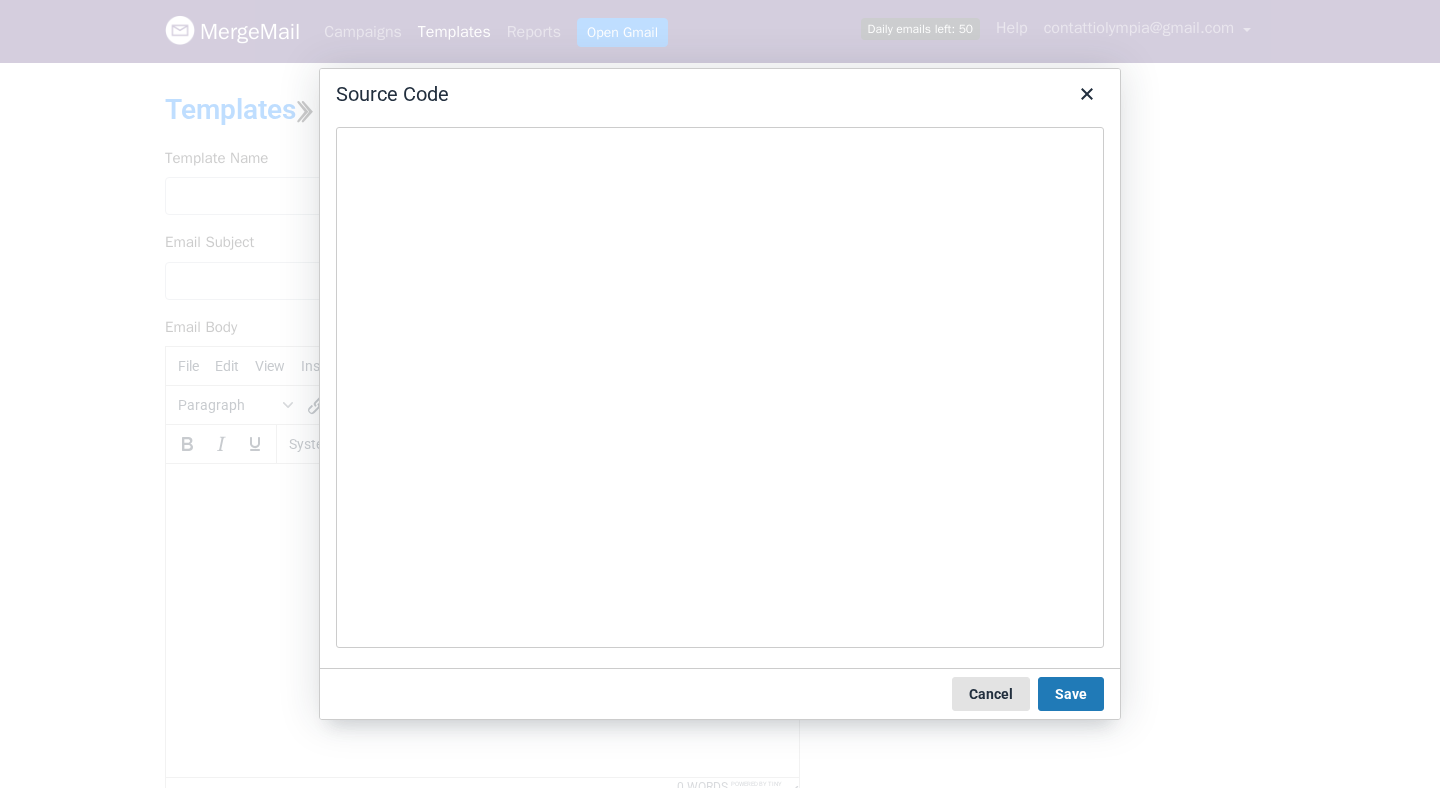 click on "Cancel" at bounding box center (991, 694) 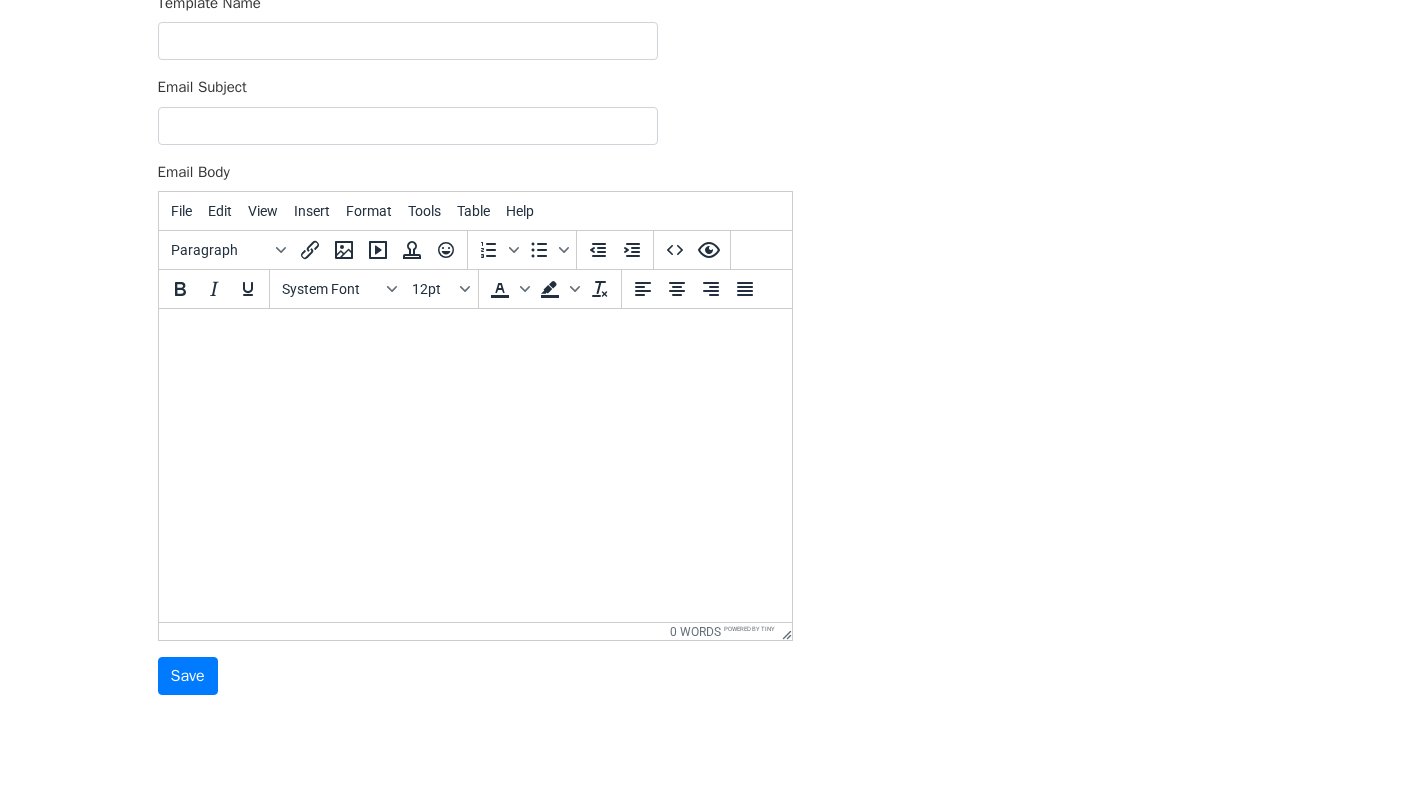 scroll, scrollTop: 157, scrollLeft: 0, axis: vertical 